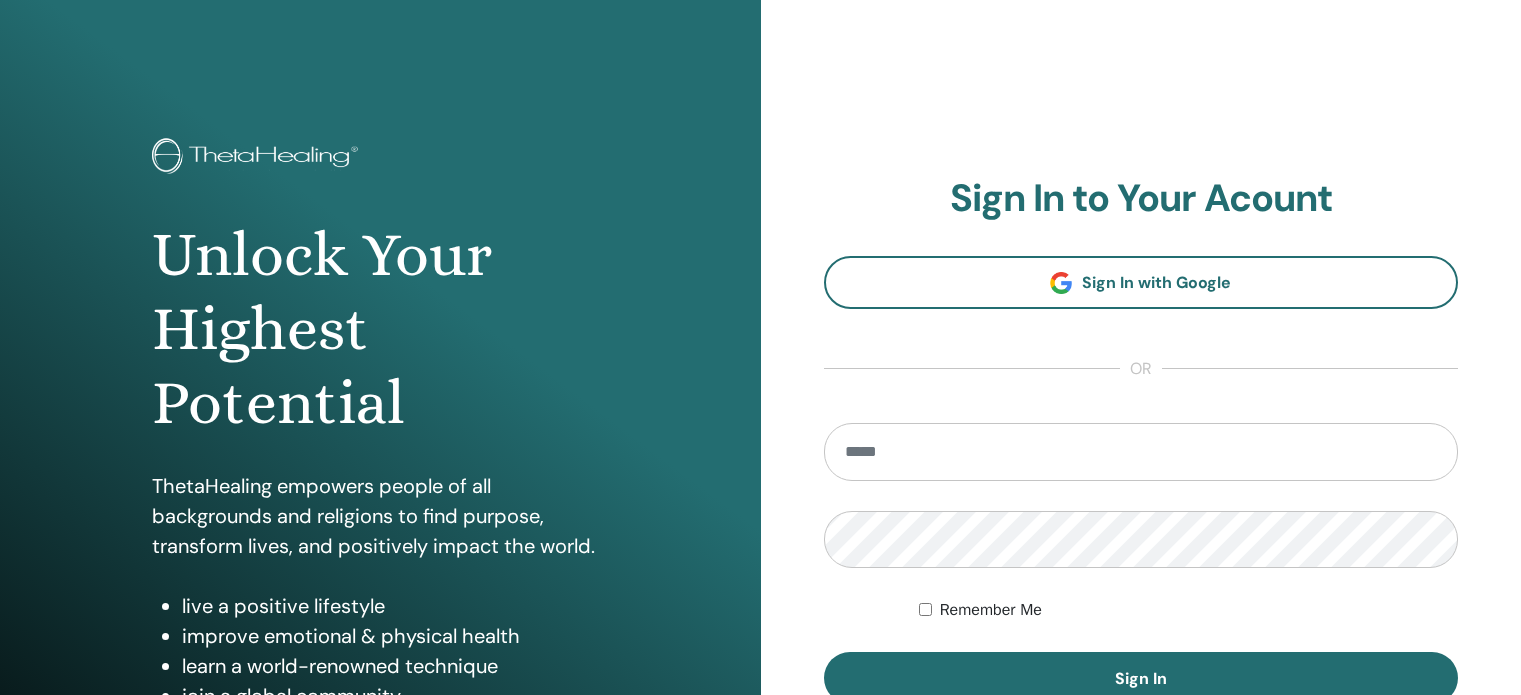 scroll, scrollTop: 0, scrollLeft: 0, axis: both 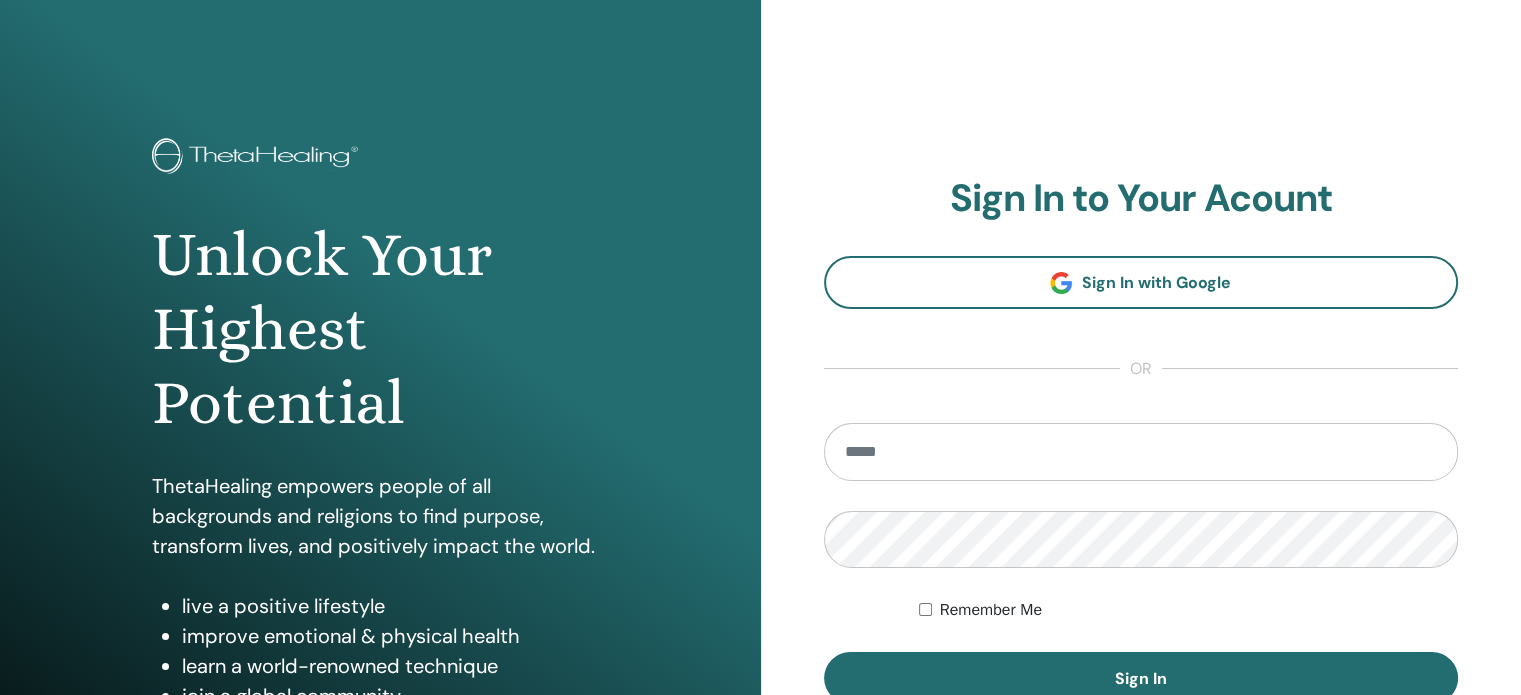 click at bounding box center [1141, 452] 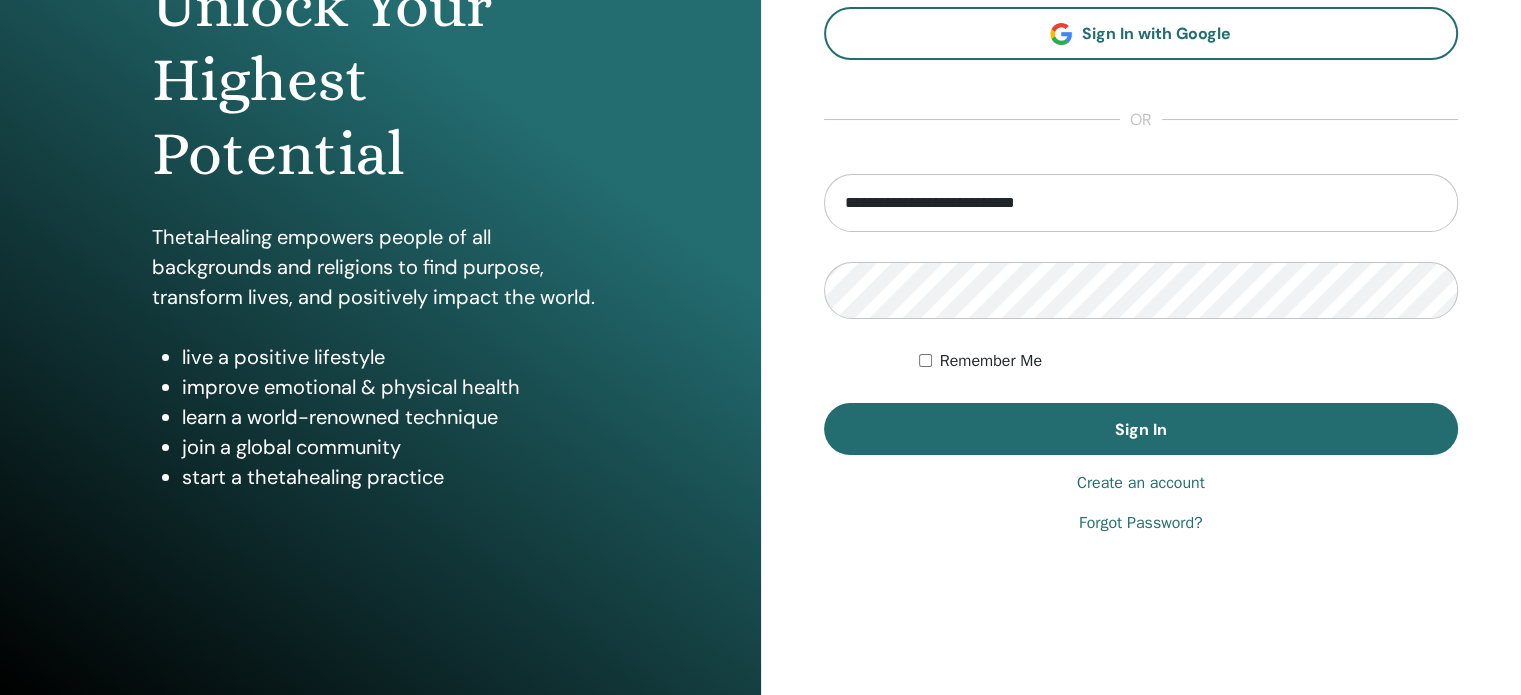 scroll, scrollTop: 248, scrollLeft: 0, axis: vertical 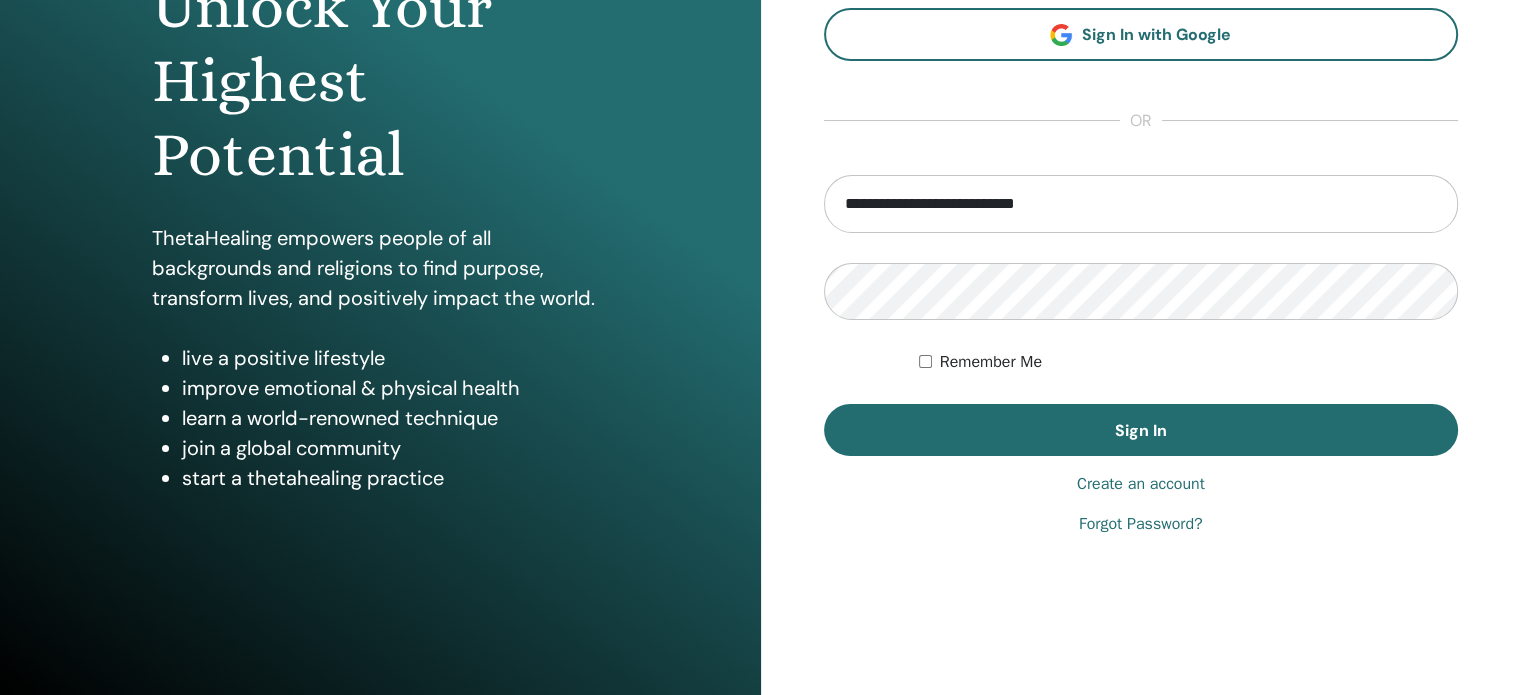 click on "Forgot Password?" at bounding box center (1141, 524) 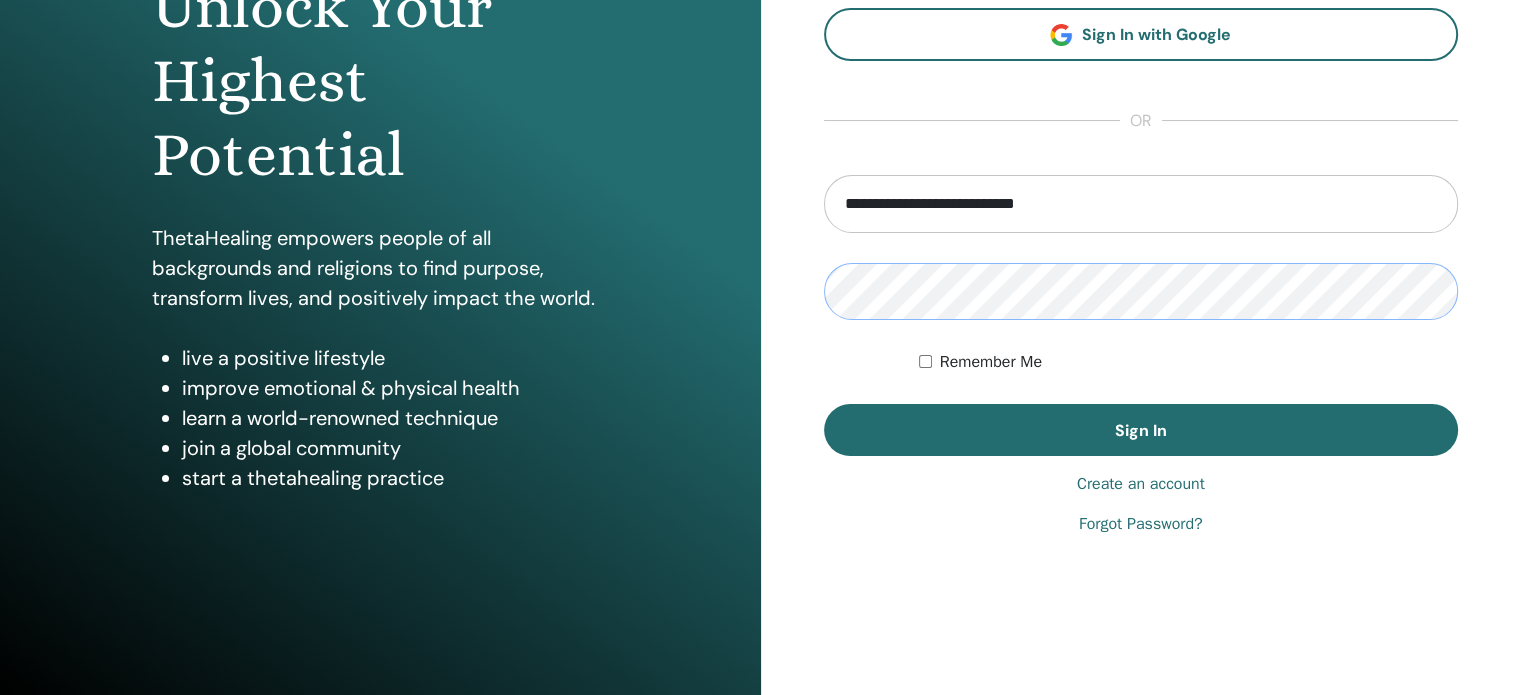 click on "Sign In" at bounding box center [1141, 430] 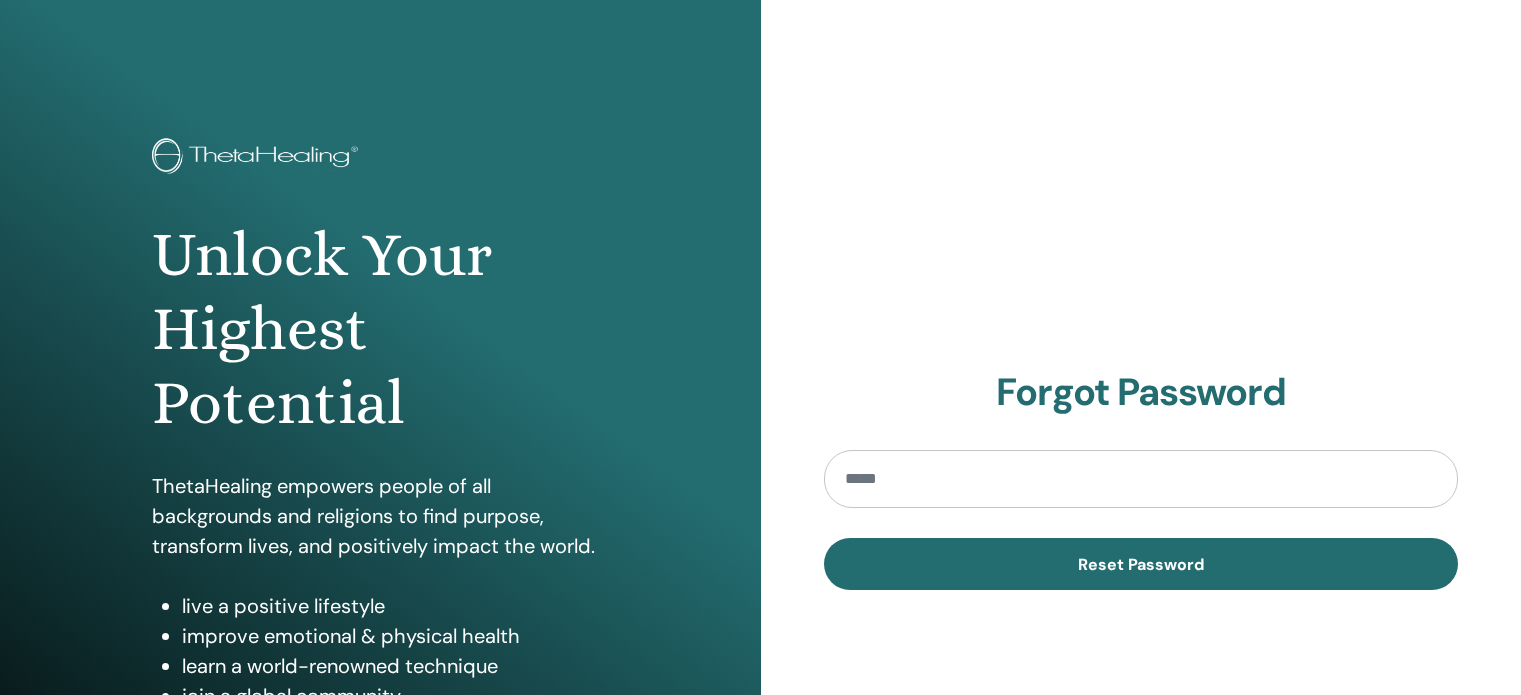 scroll, scrollTop: 0, scrollLeft: 0, axis: both 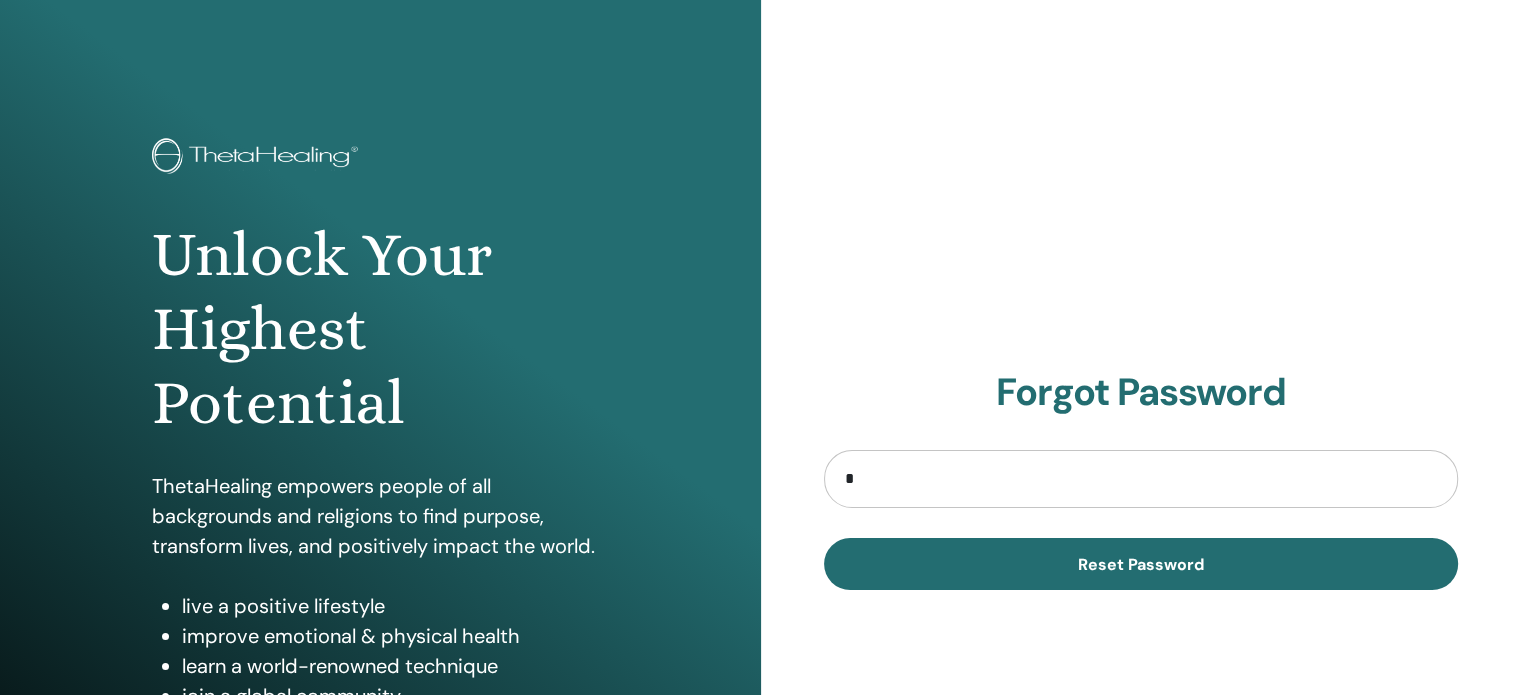 type on "*" 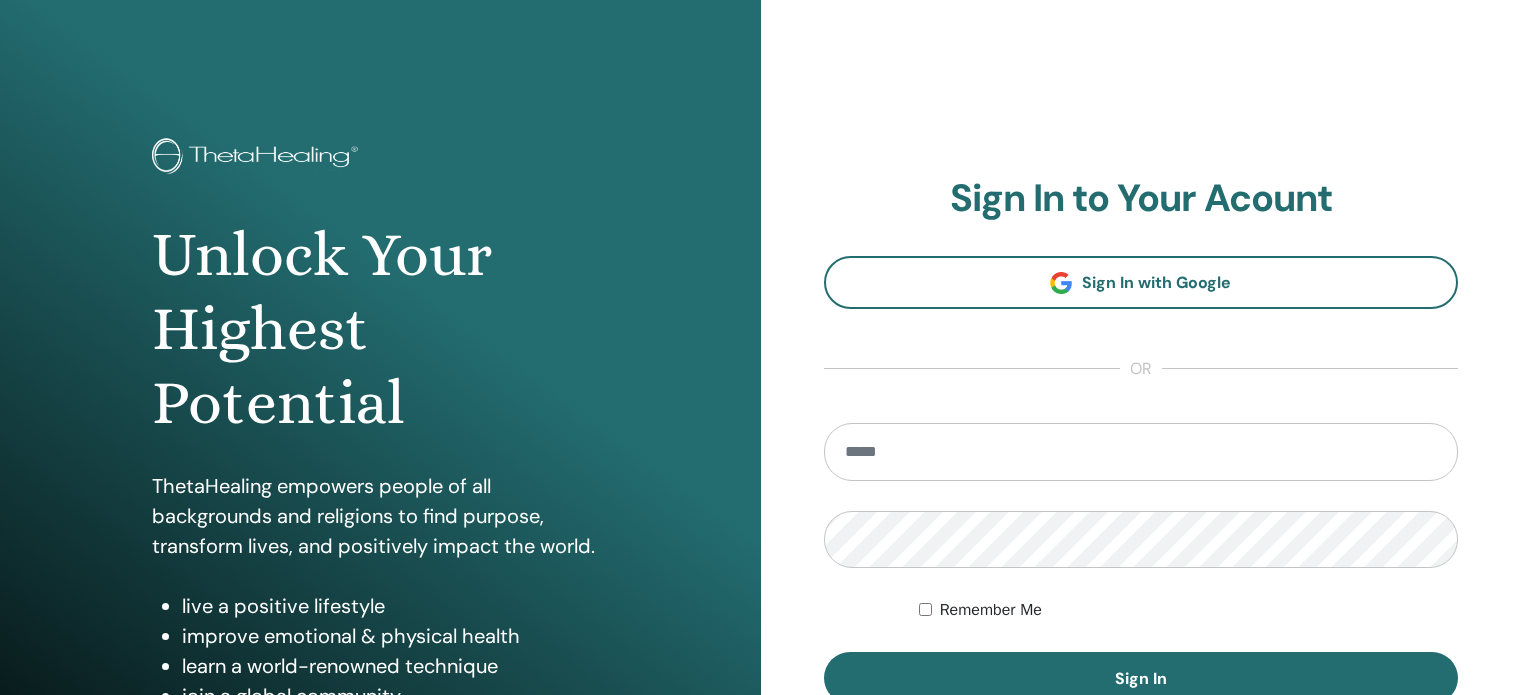 scroll, scrollTop: 0, scrollLeft: 0, axis: both 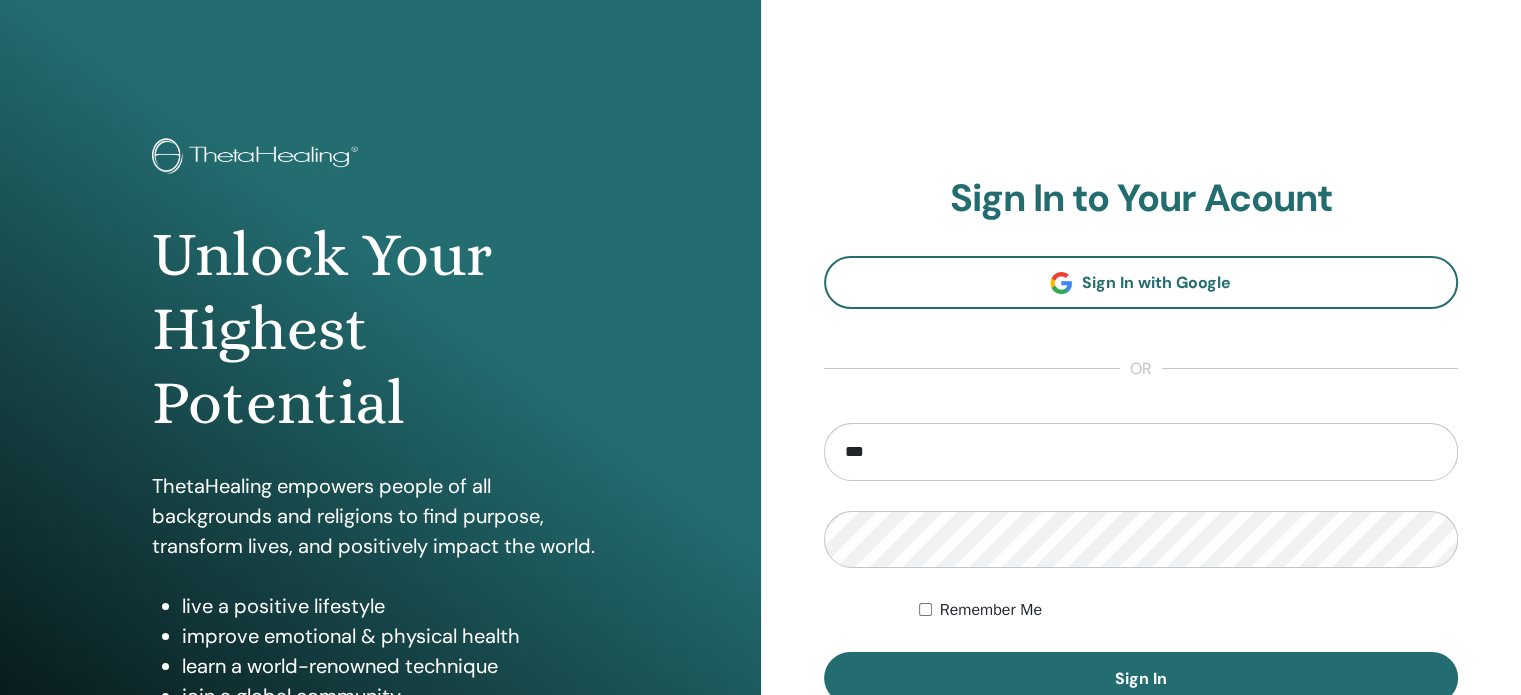type on "**********" 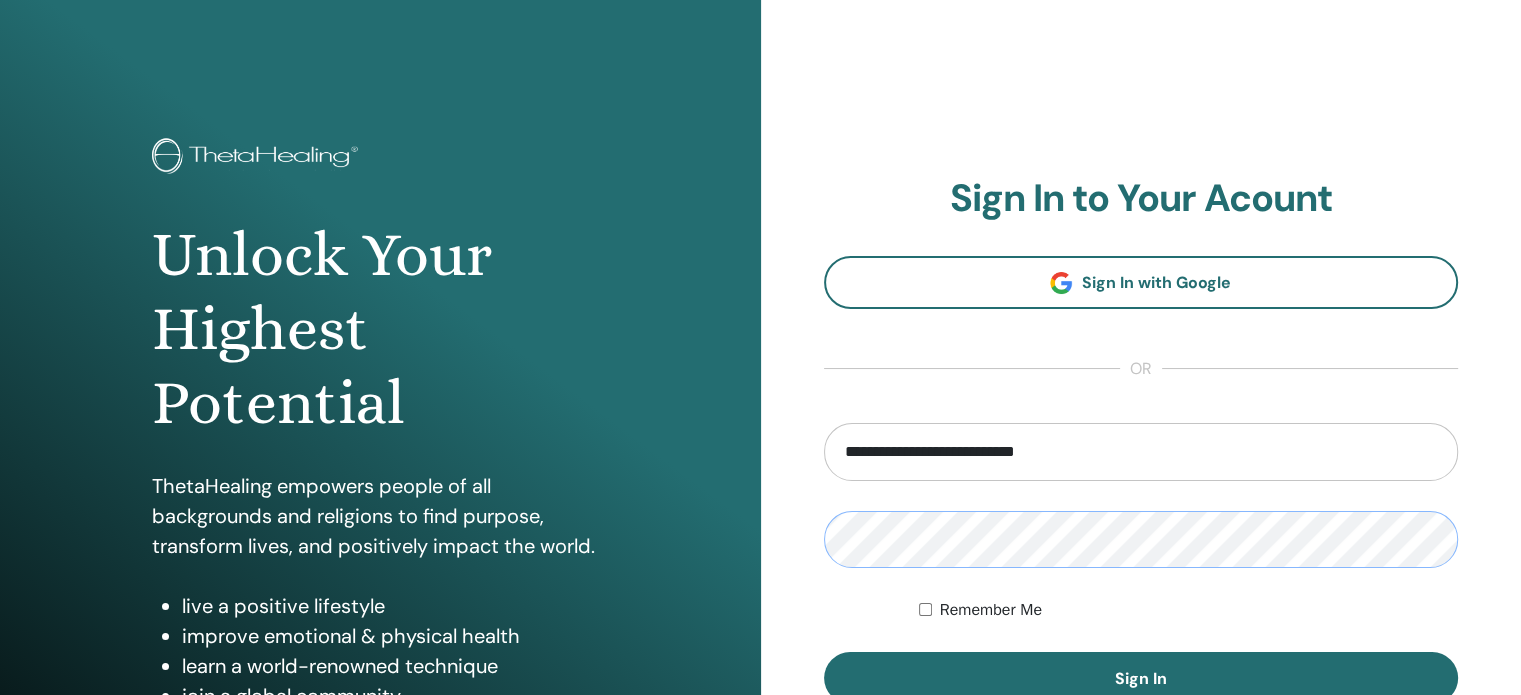click on "Sign In" at bounding box center [1141, 678] 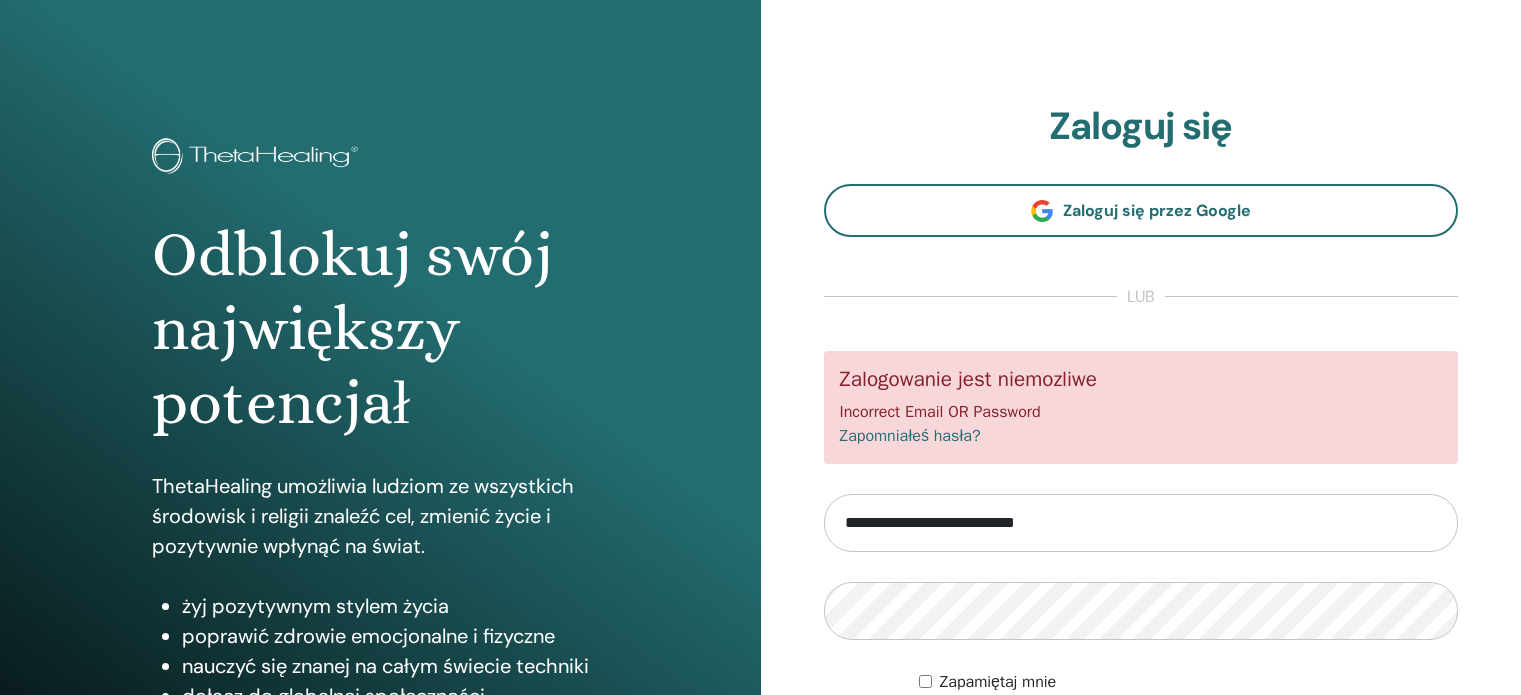 scroll, scrollTop: 0, scrollLeft: 0, axis: both 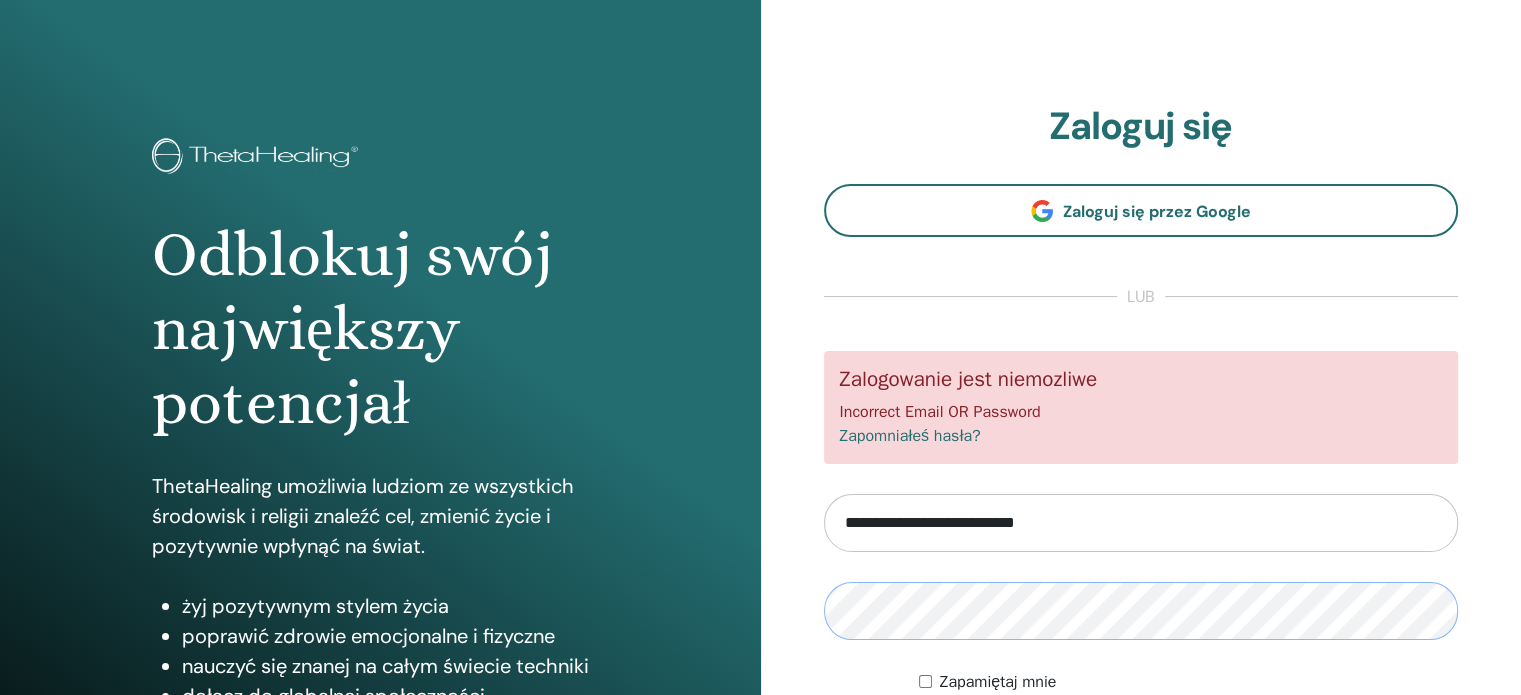 click on "Zaloguj" at bounding box center (1141, 750) 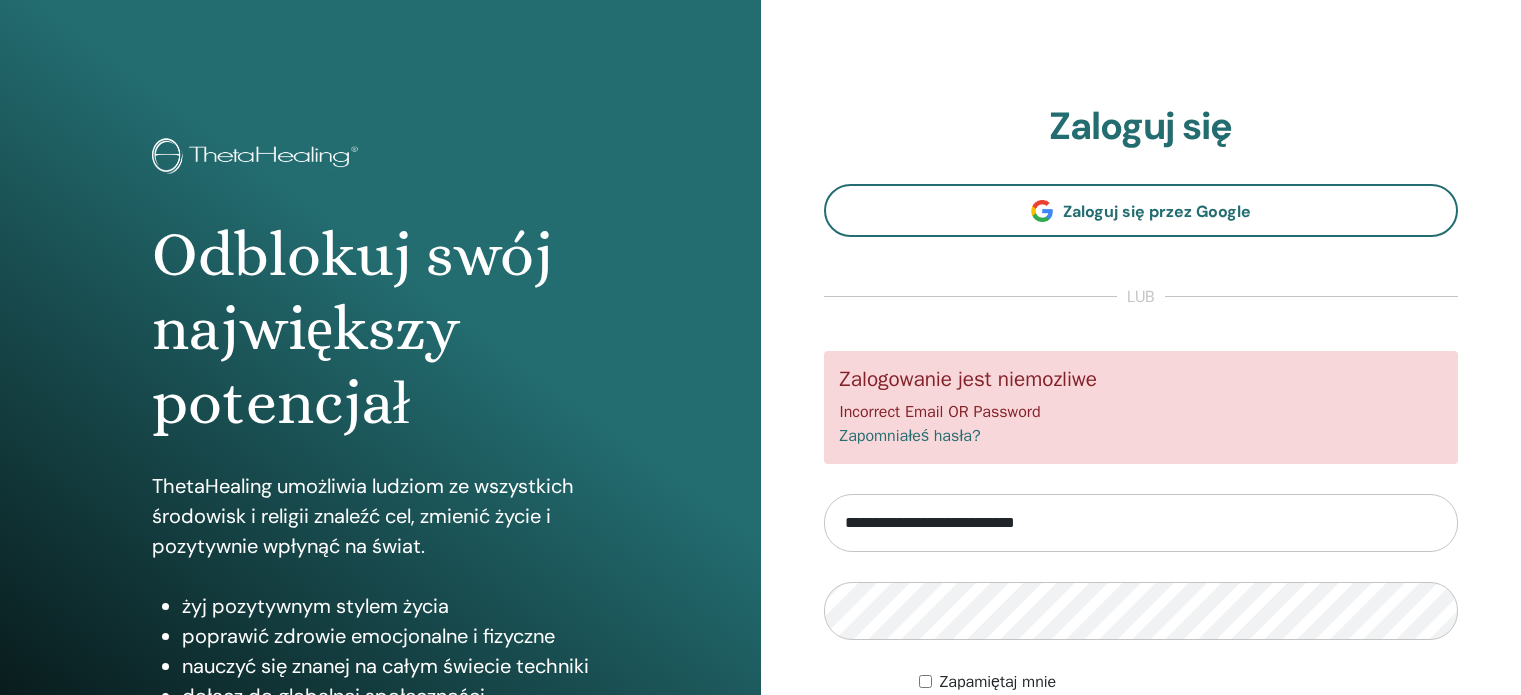scroll, scrollTop: 0, scrollLeft: 0, axis: both 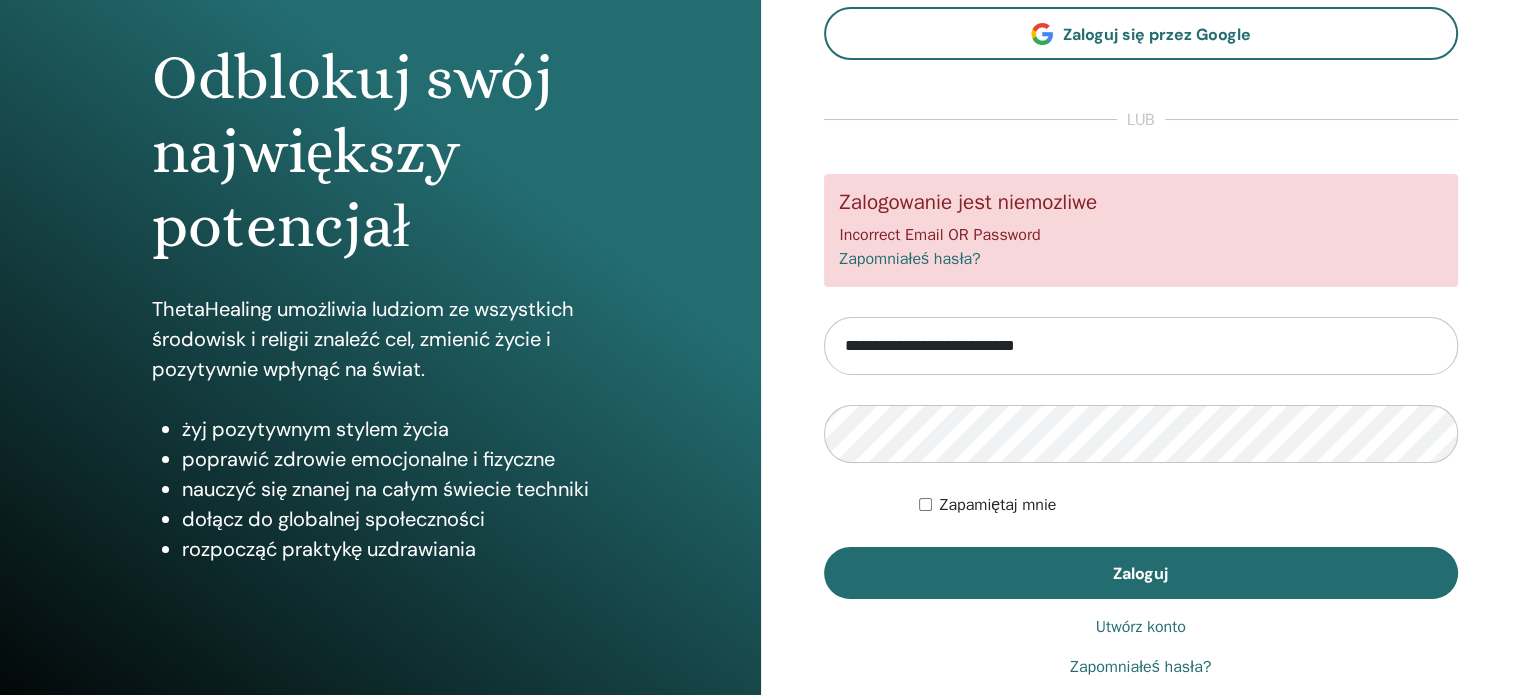 click on "Zapomniałeś hasła?" at bounding box center [1140, 667] 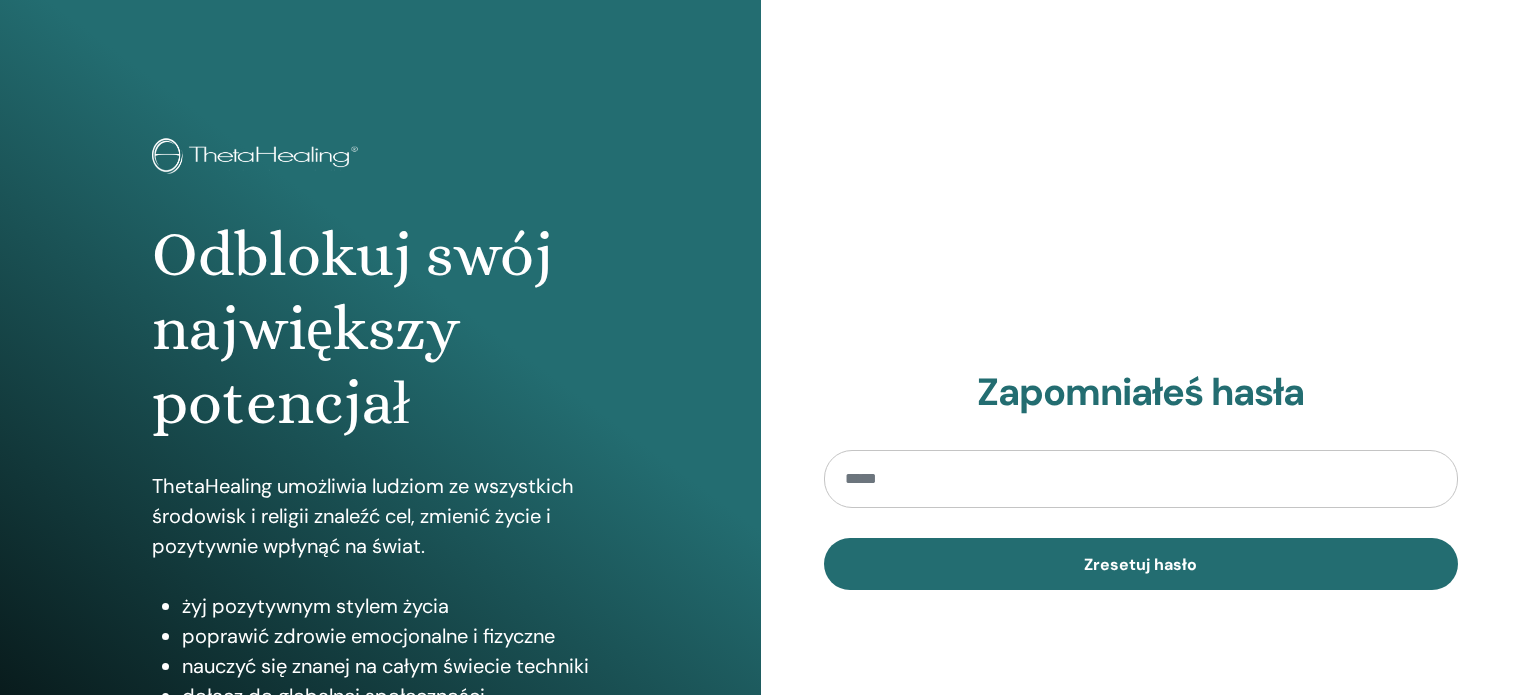 scroll, scrollTop: 0, scrollLeft: 0, axis: both 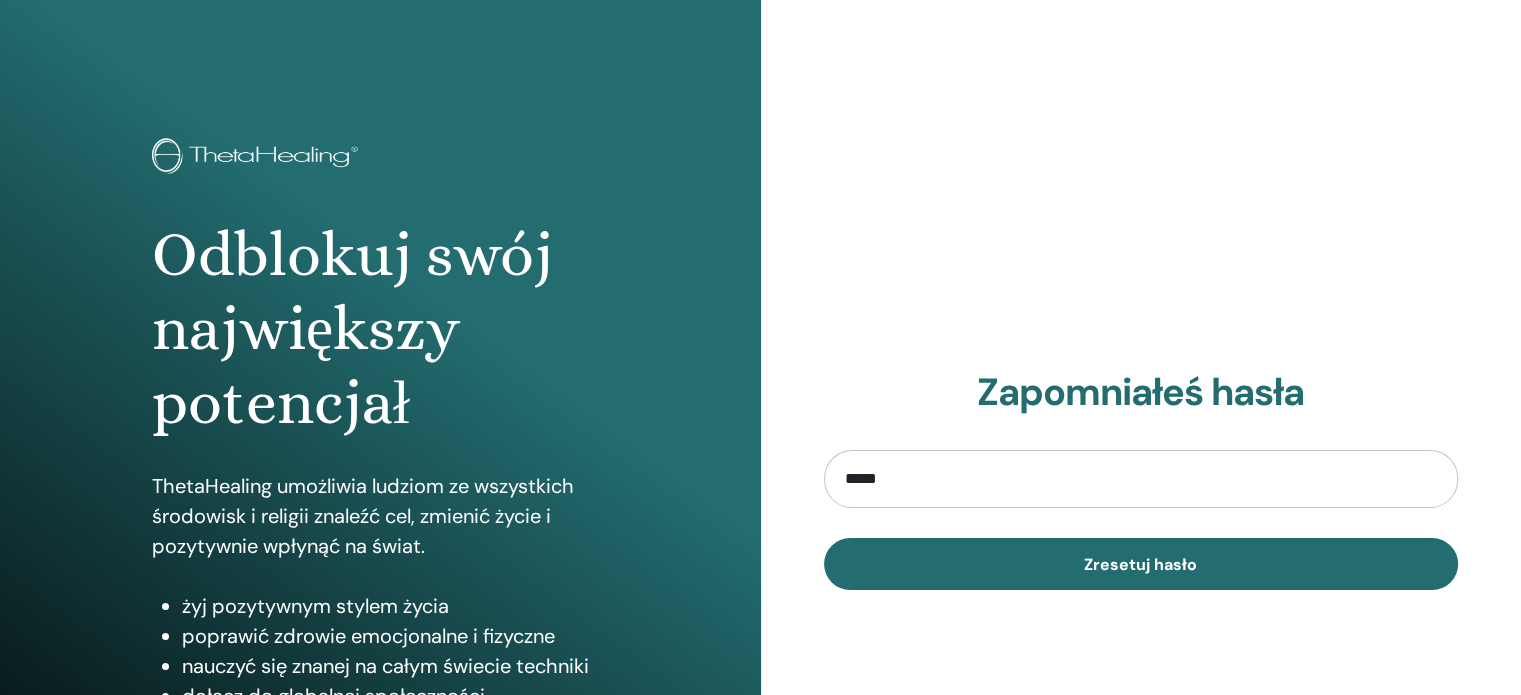 type on "**********" 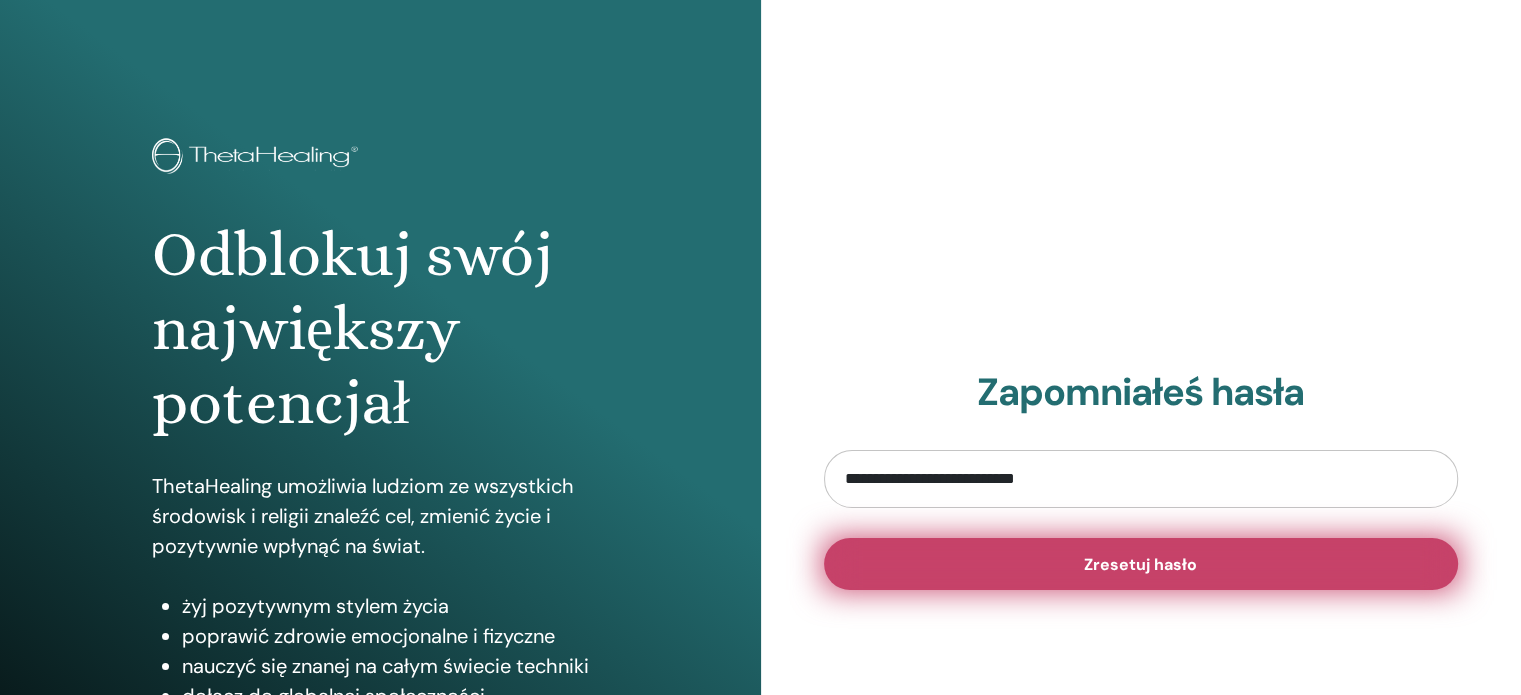 click on "Zresetuj hasło" at bounding box center (1141, 564) 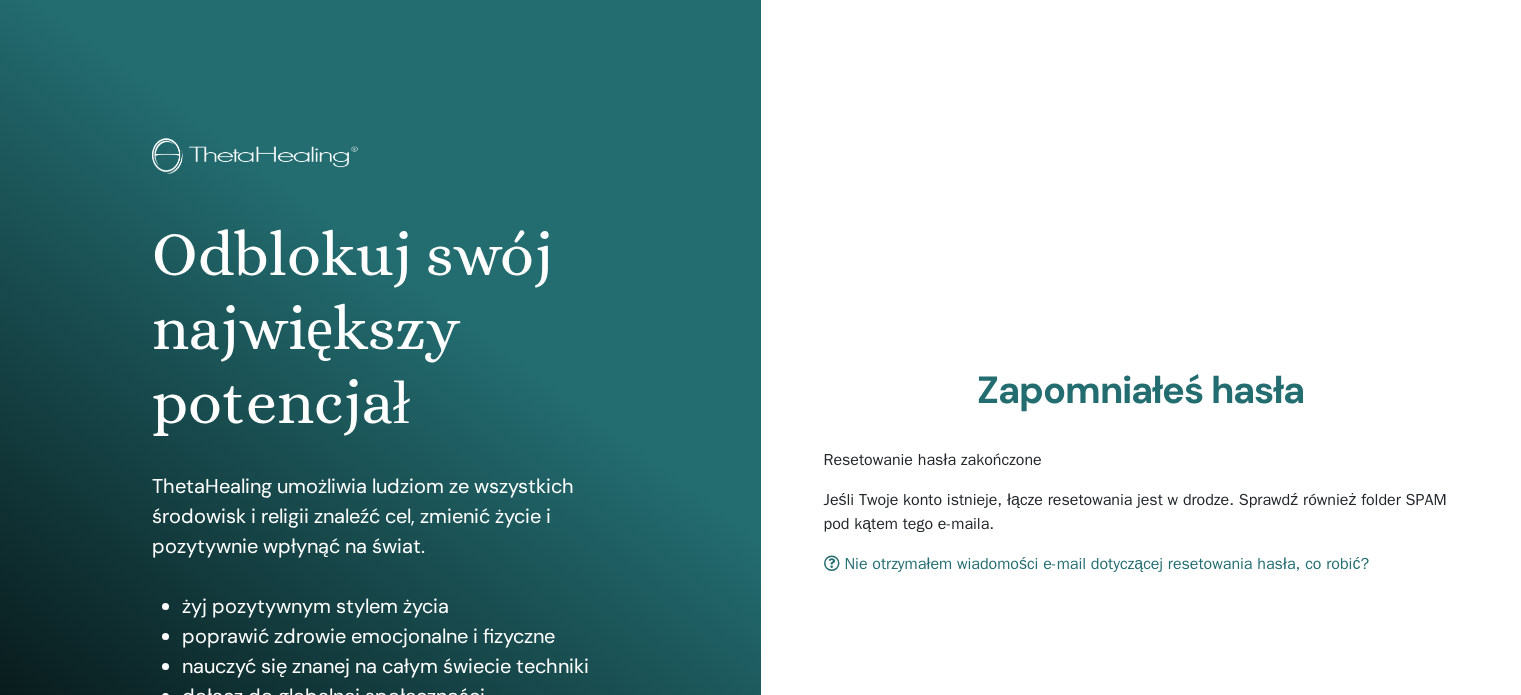 scroll, scrollTop: 0, scrollLeft: 0, axis: both 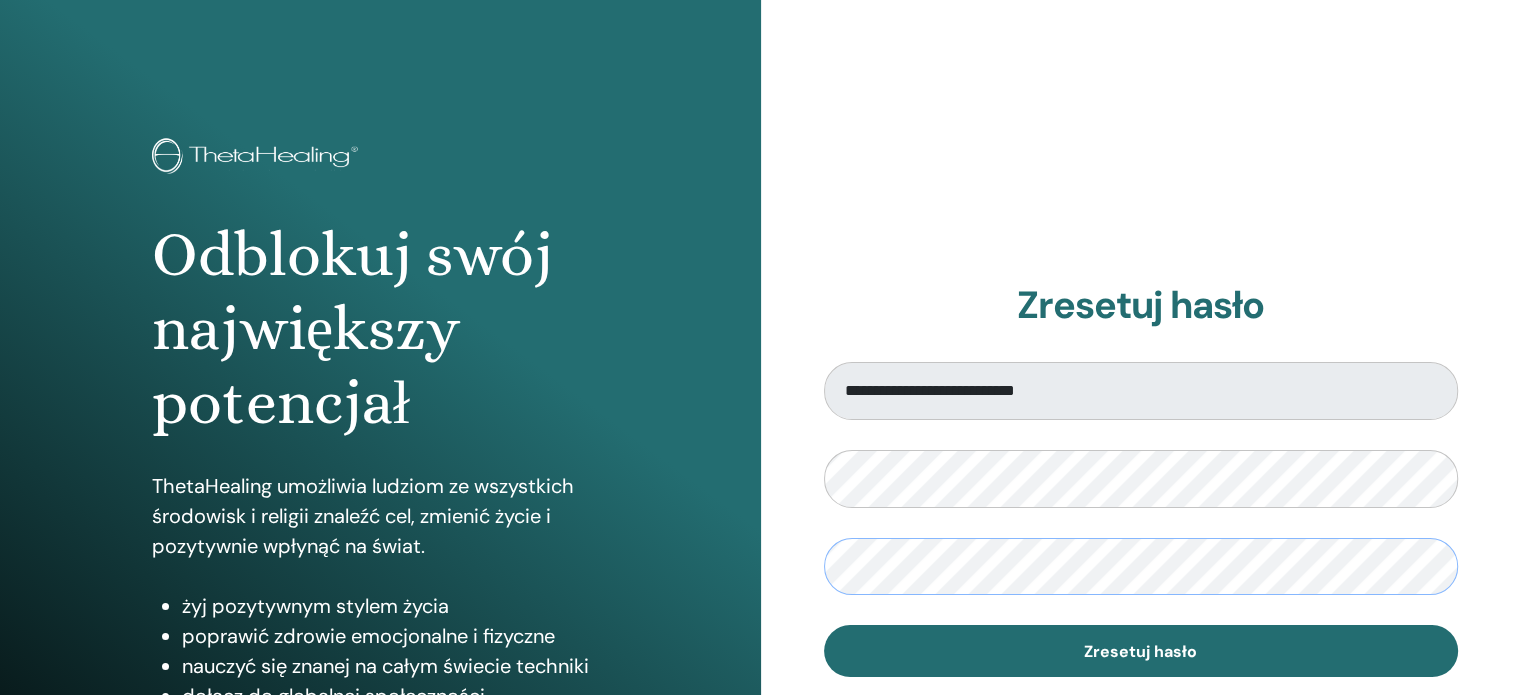 click on "Zresetuj hasło" at bounding box center [1141, 651] 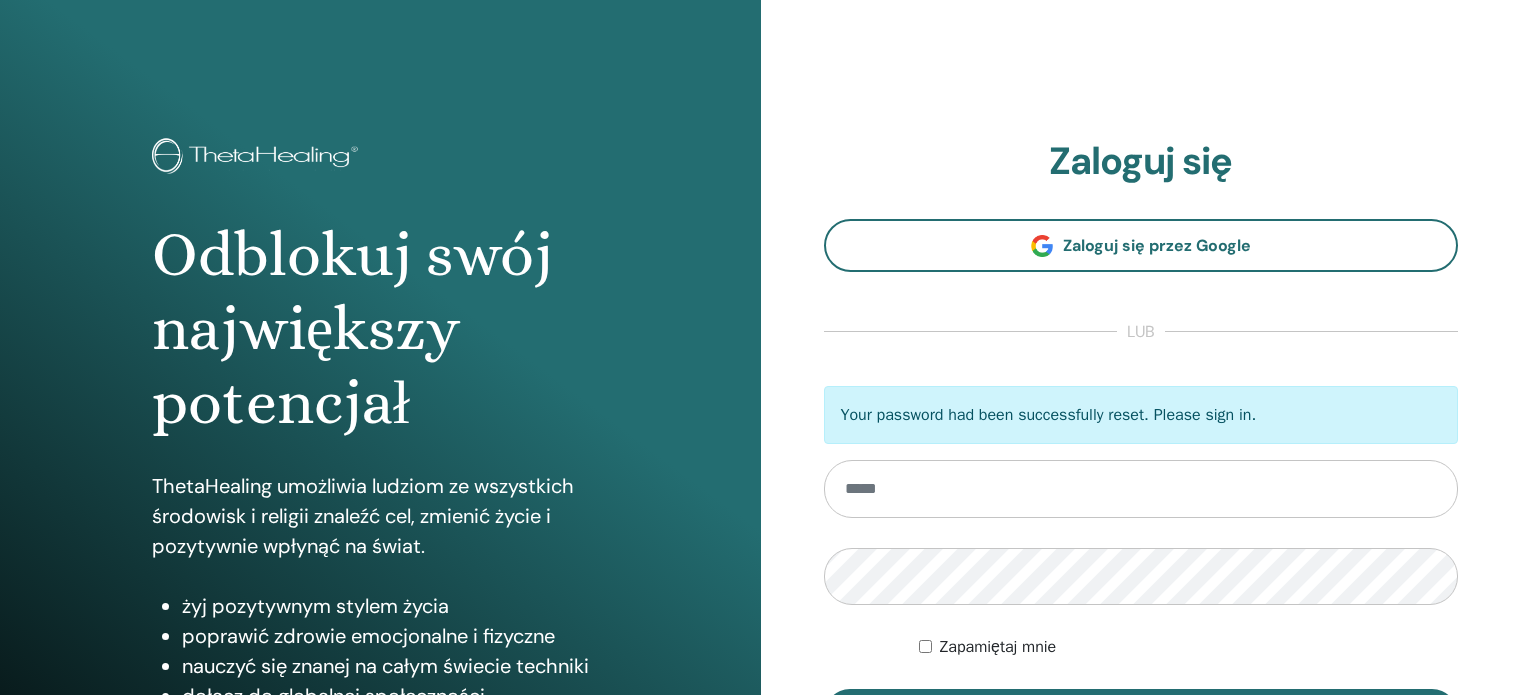 scroll, scrollTop: 0, scrollLeft: 0, axis: both 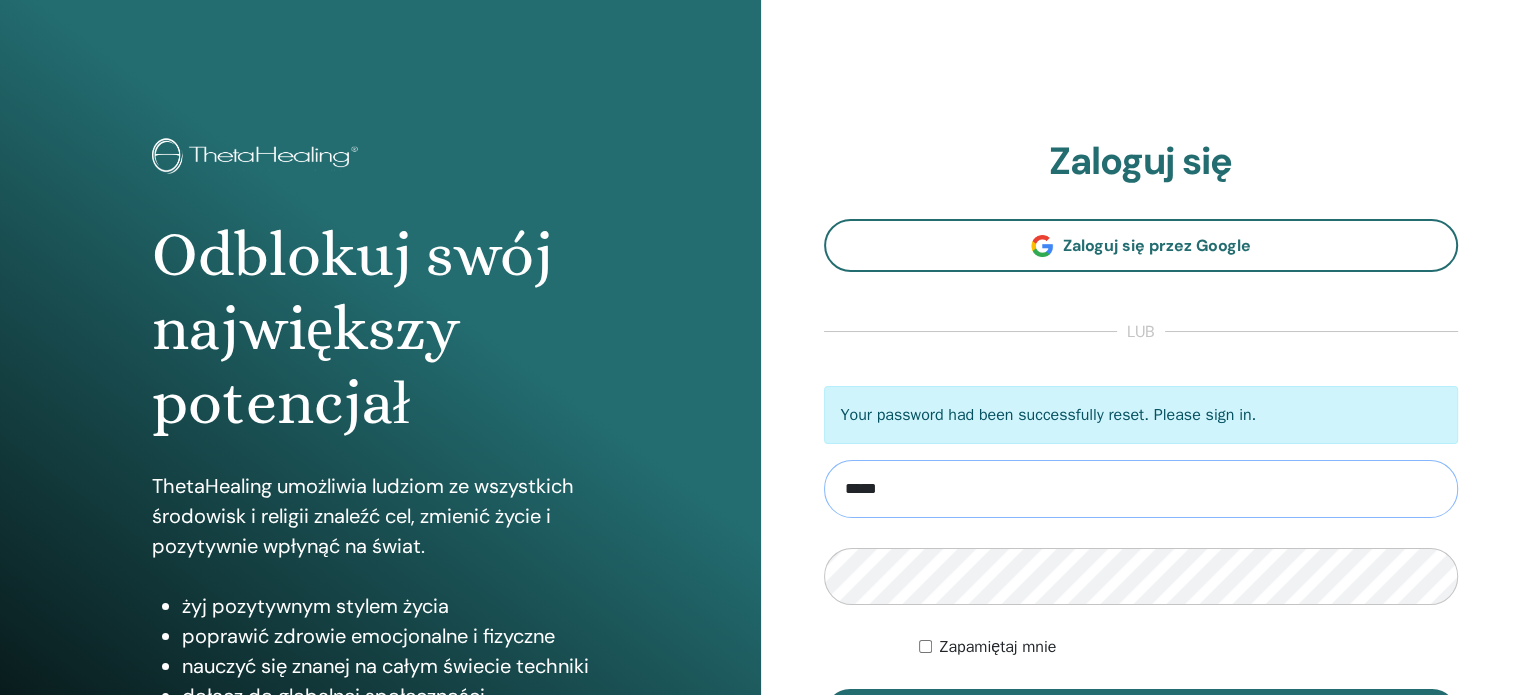 type on "**********" 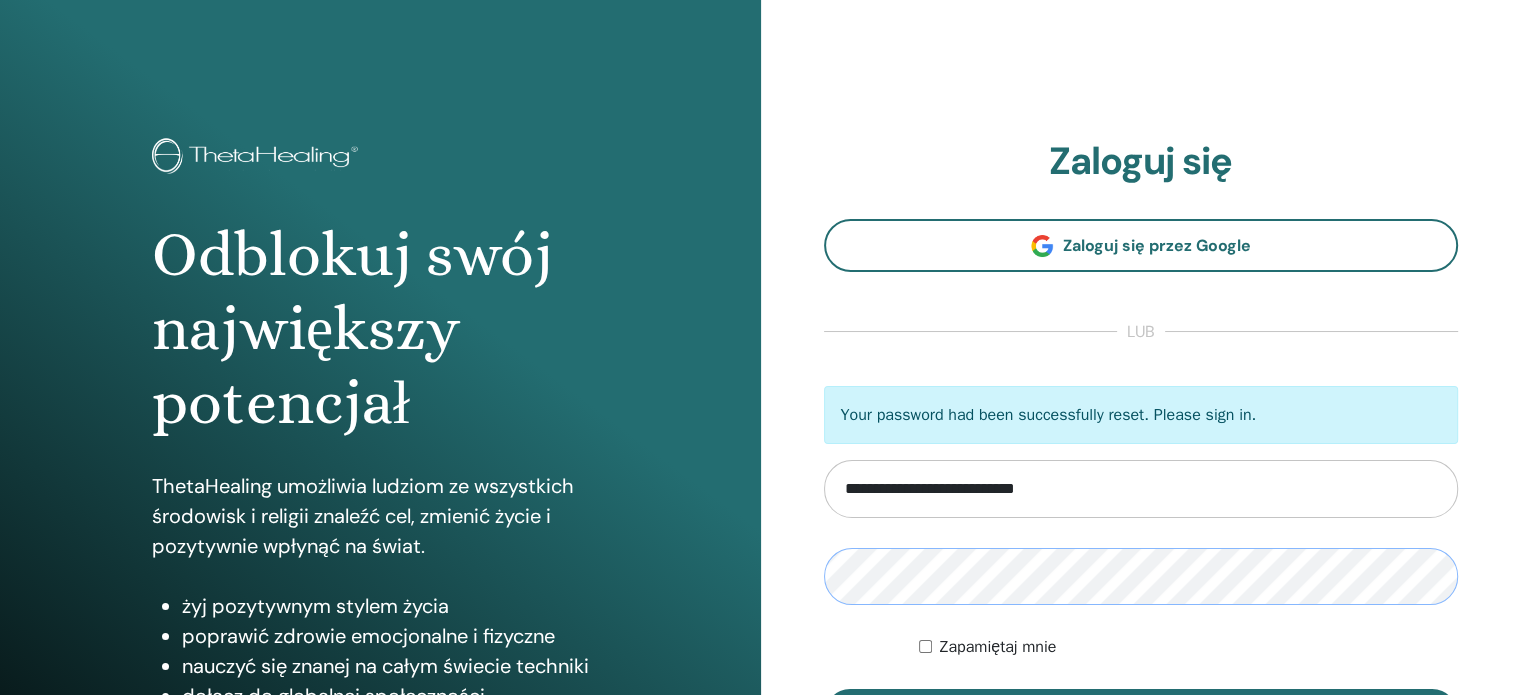 click on "Zaloguj" at bounding box center [1141, 715] 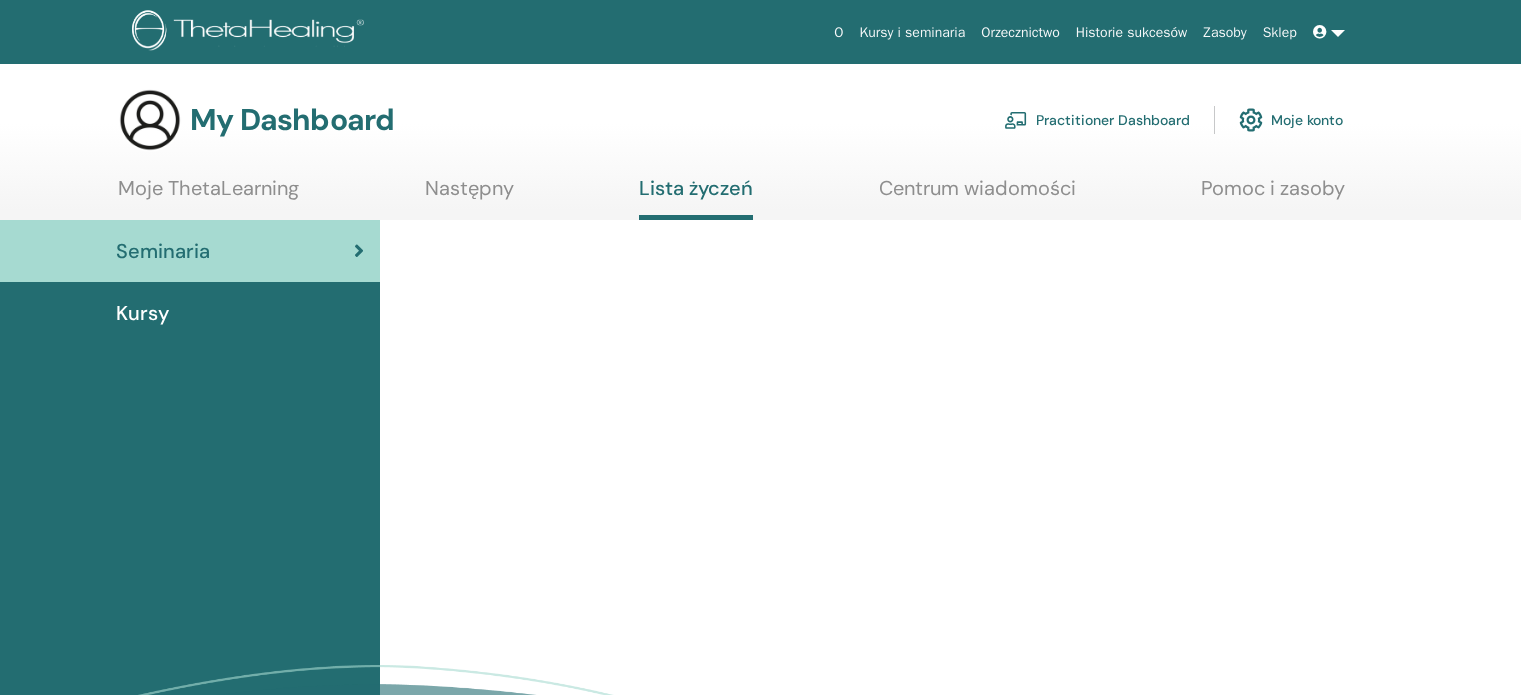 scroll, scrollTop: 0, scrollLeft: 0, axis: both 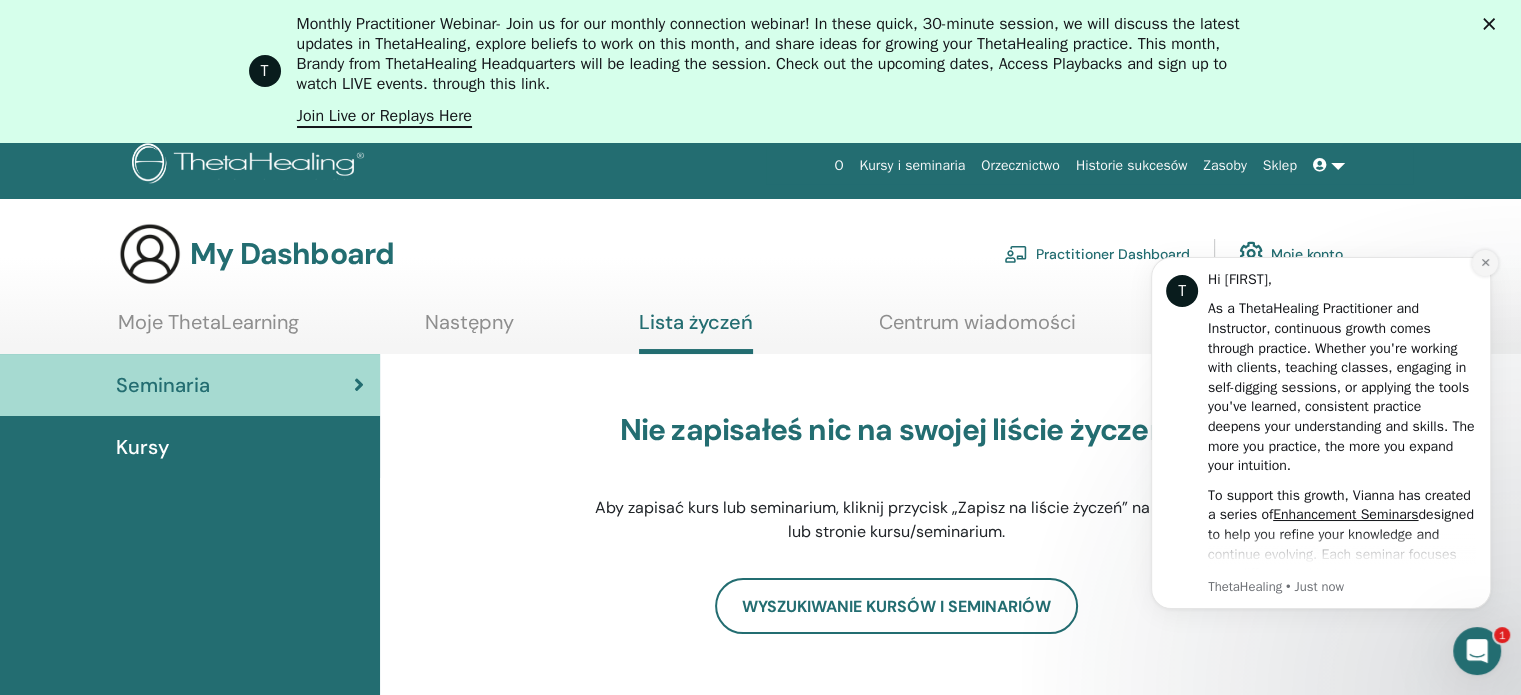 click 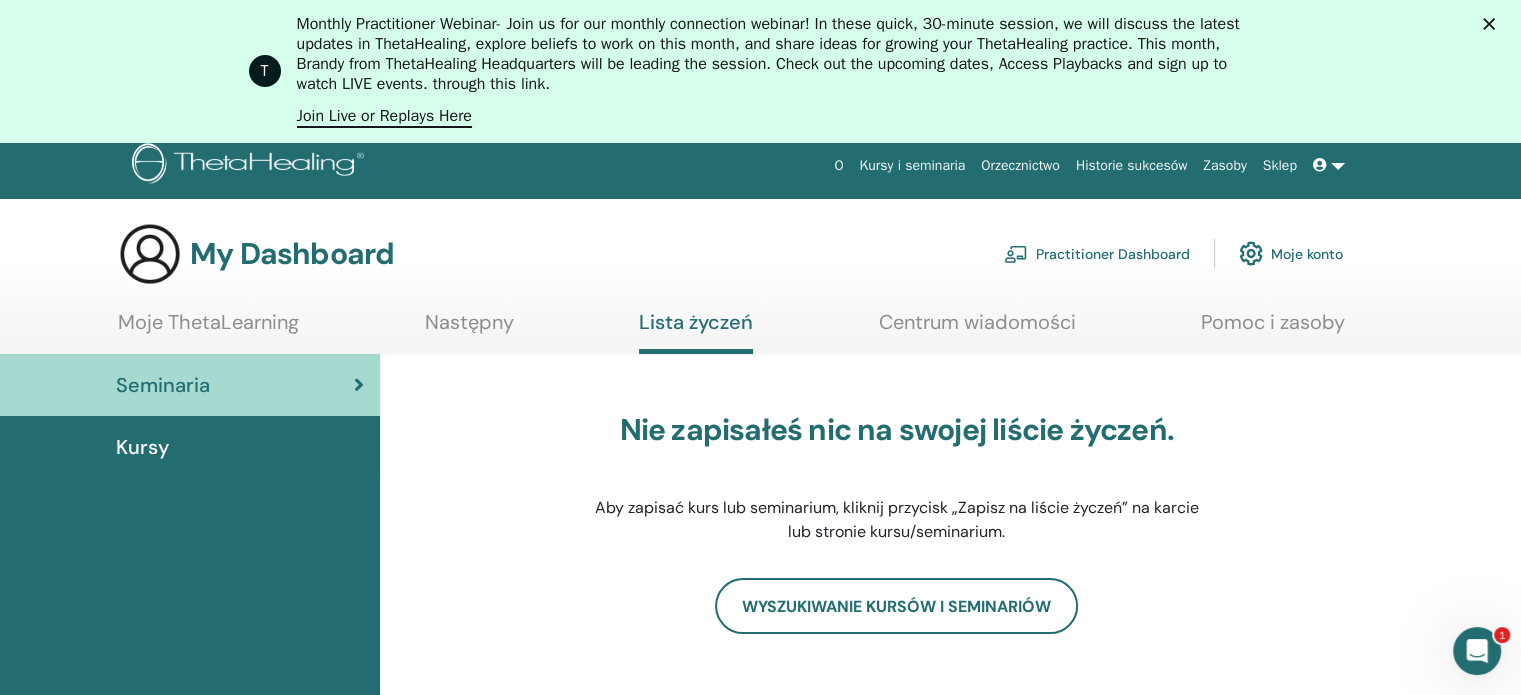 click on "Kursy" at bounding box center [142, 447] 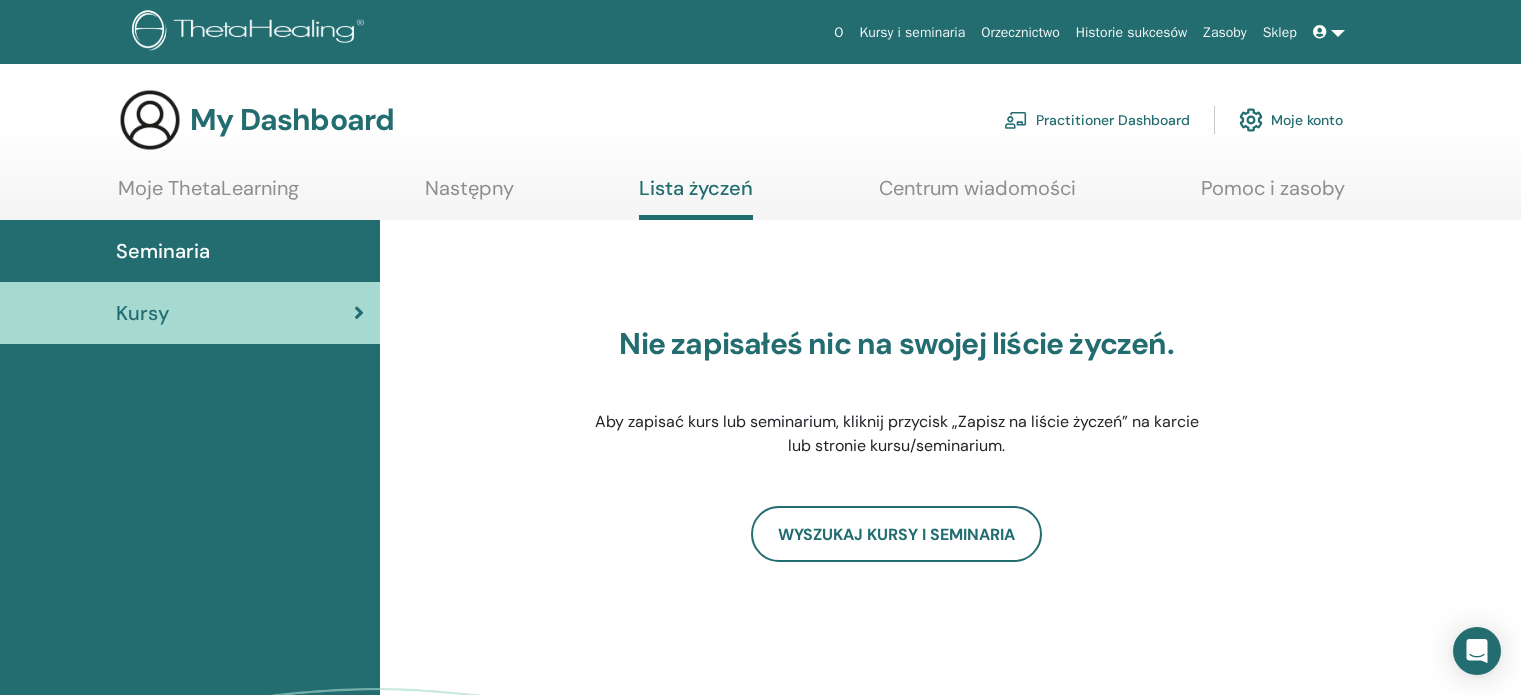 scroll, scrollTop: 0, scrollLeft: 0, axis: both 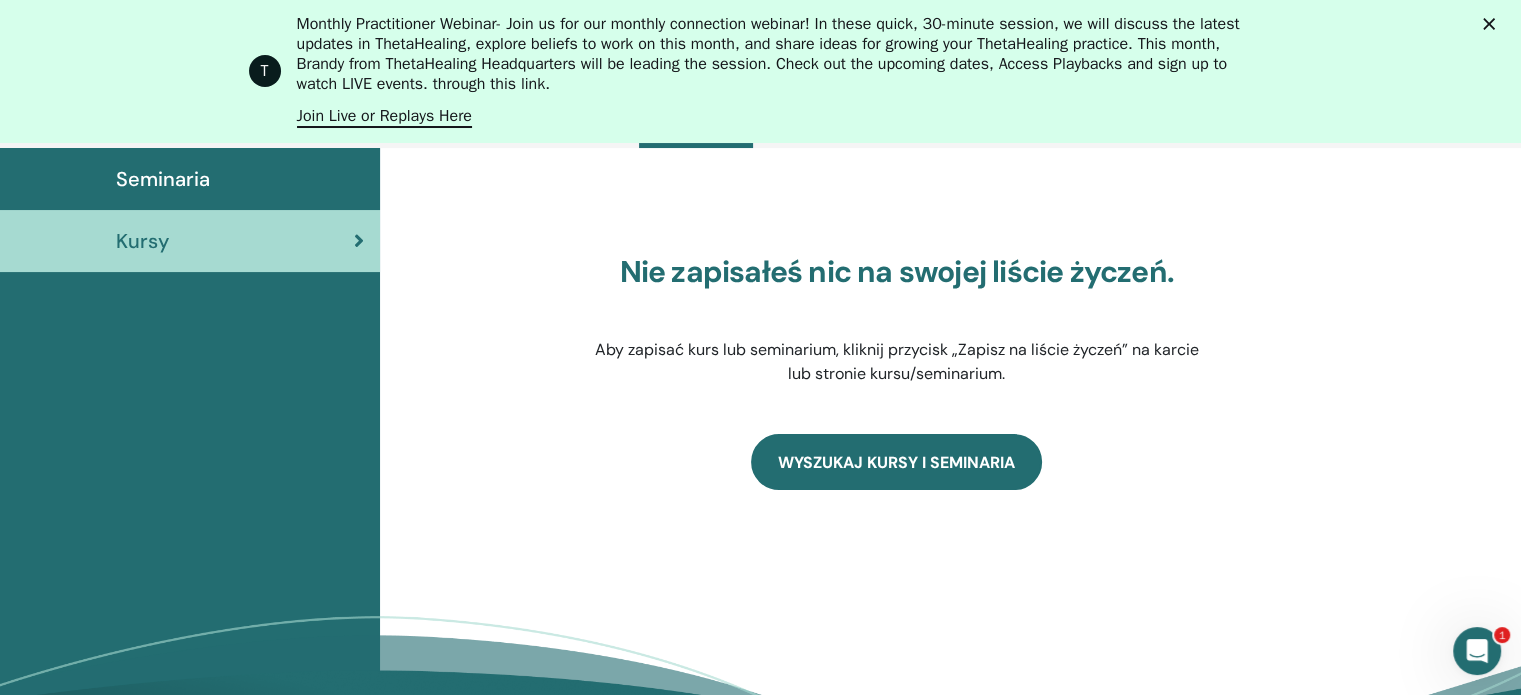 click on "WYSZUKAJ KURSY I SEMINARIA" at bounding box center (896, 462) 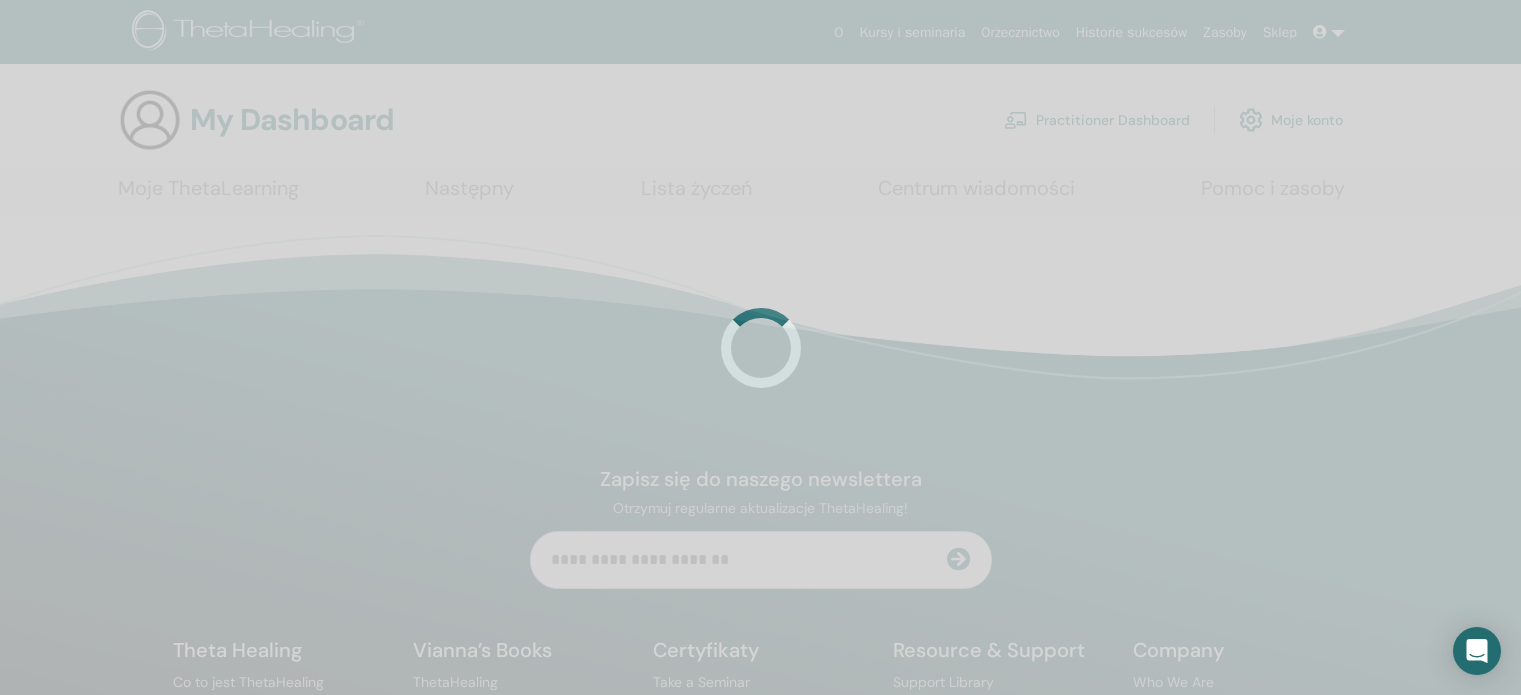 scroll, scrollTop: 0, scrollLeft: 0, axis: both 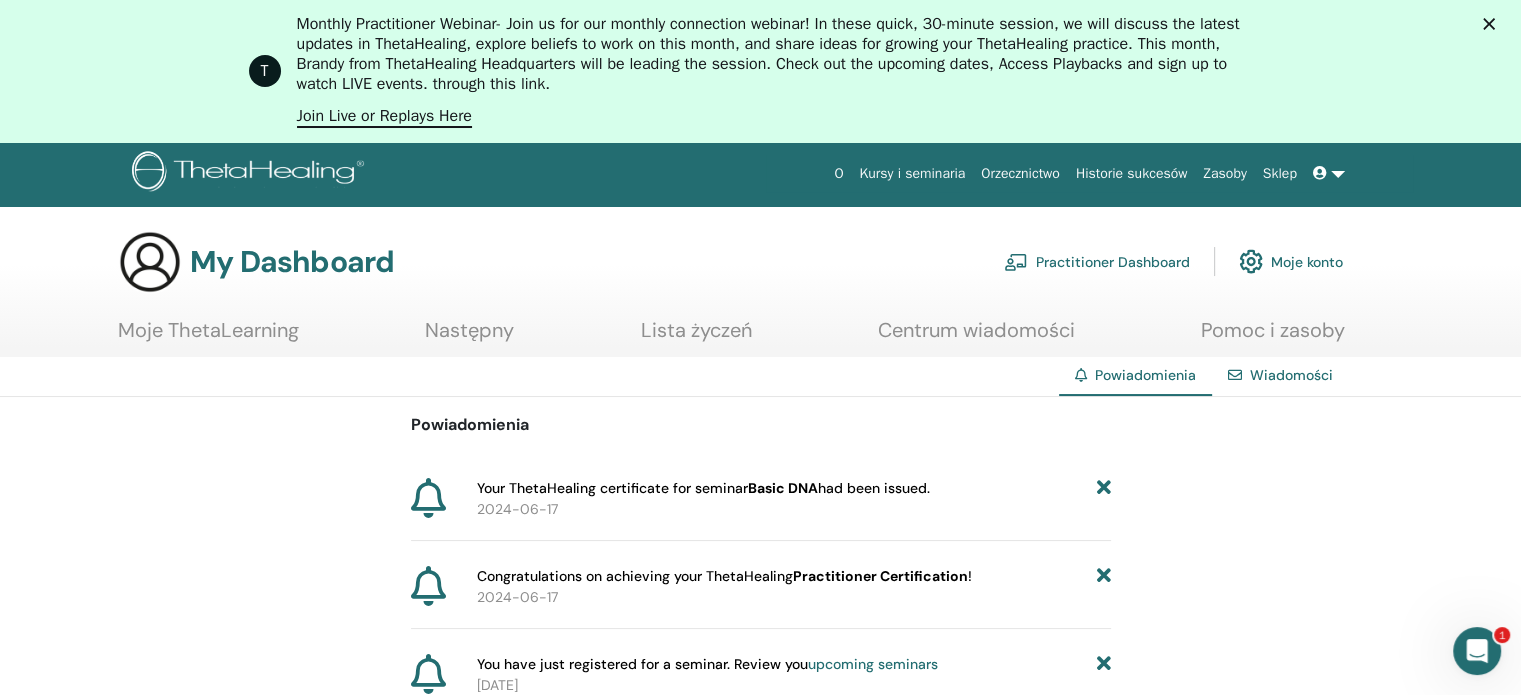 click on "Następny" at bounding box center (469, 337) 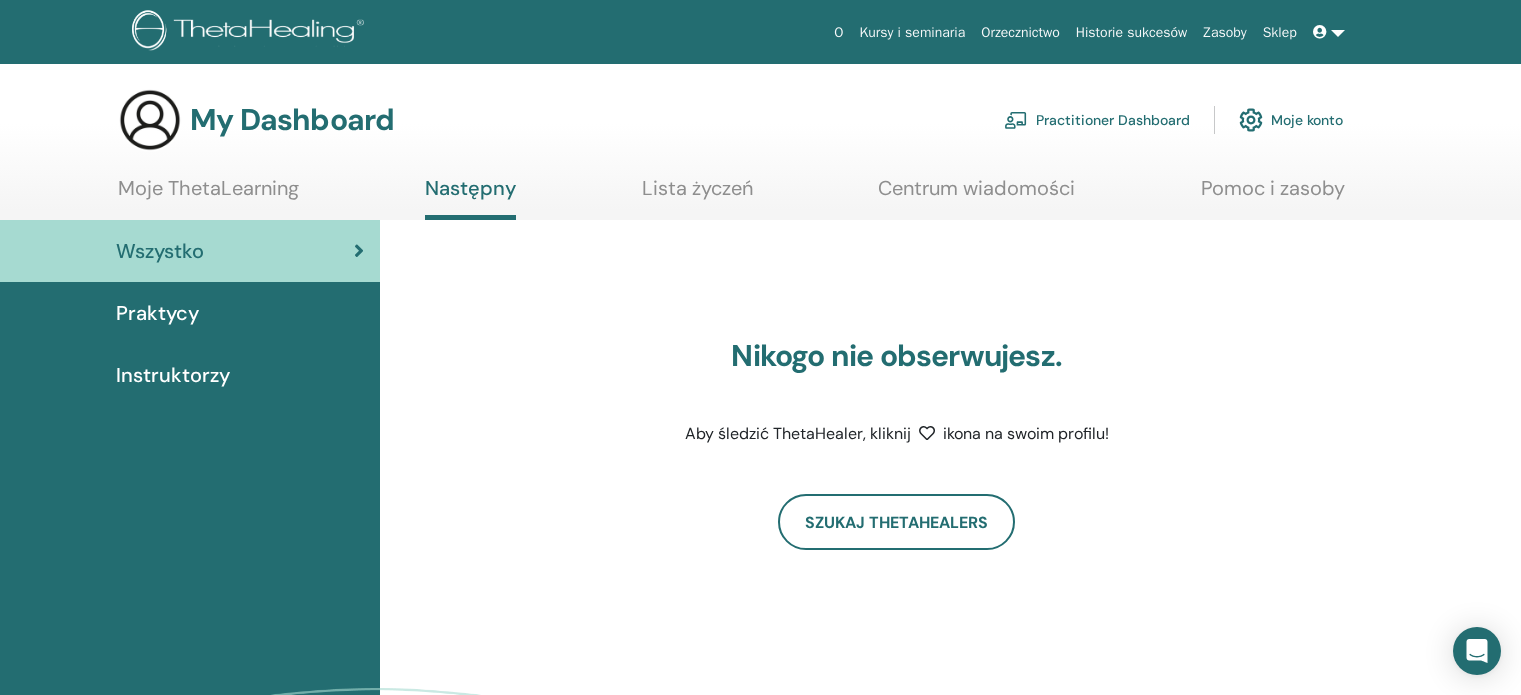 scroll, scrollTop: 0, scrollLeft: 0, axis: both 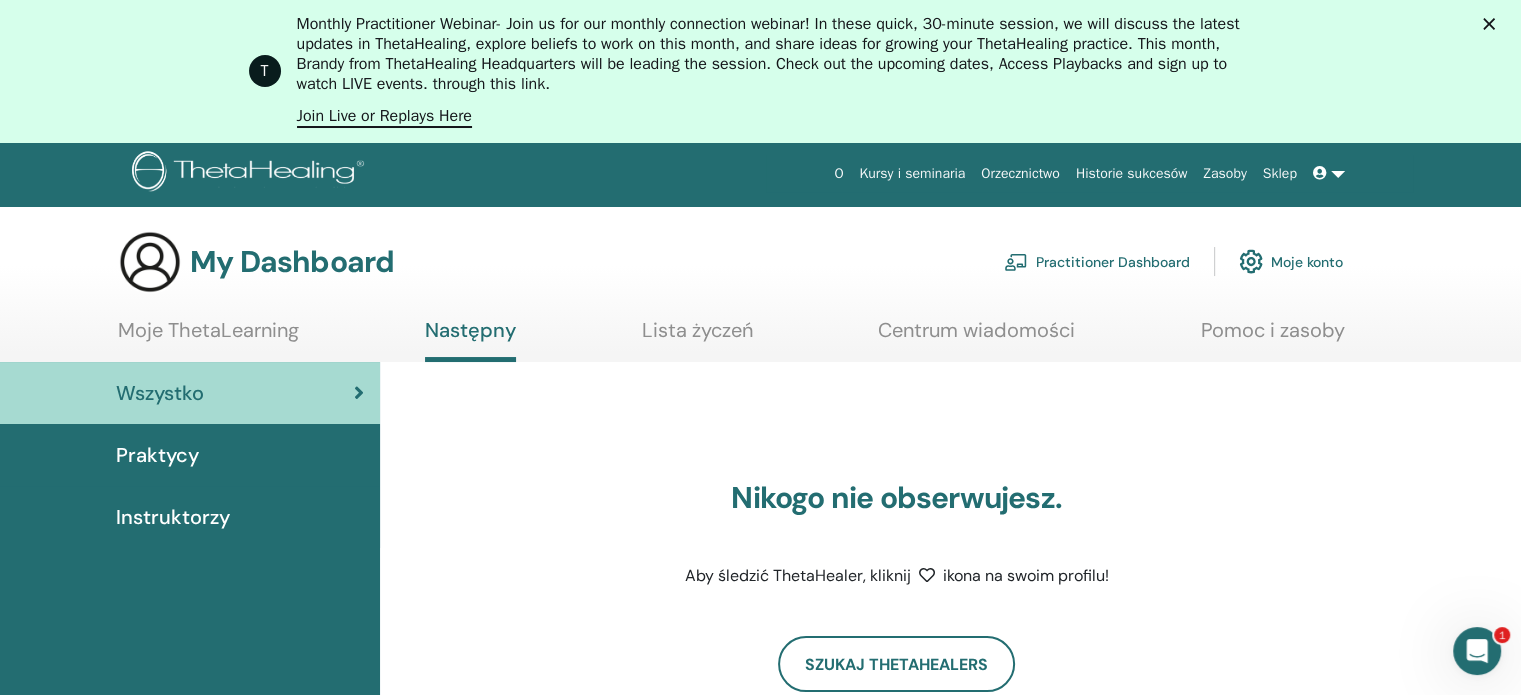 click on "T Monthly Practitioner Webinar  - Join us for our monthly connection webinar! In these quick, 30-minute session, we will discuss the latest updates in ThetaHealing, explore beliefs to work on this month, and share ideas for growing your ThetaHealing practice. This month, Brandy from ThetaHealing Headquarters will be leading the session. Check out the upcoming dates, Access Playbacks and sign up to watch LIVE events. through this link. Join Live or Replays Here" at bounding box center (760, 71) 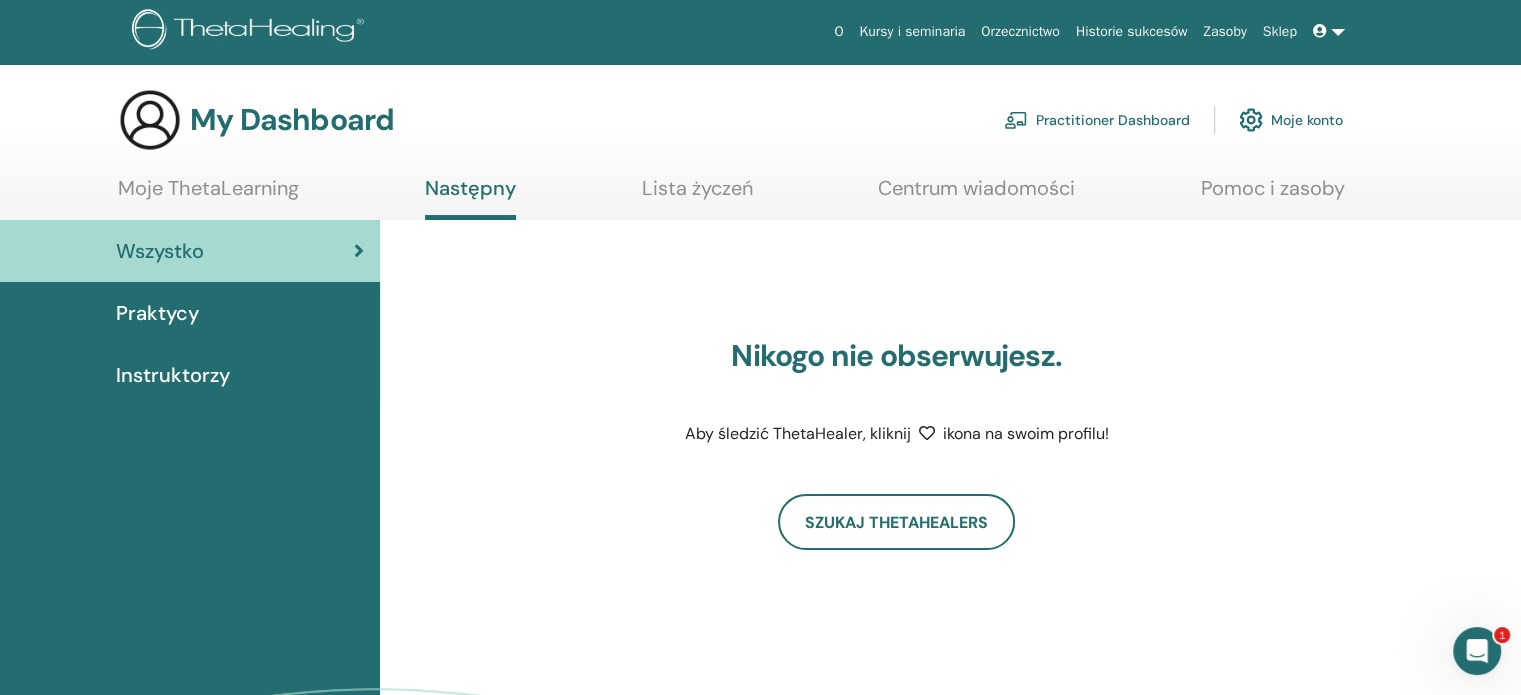 click on "Instruktorzy" at bounding box center [173, 375] 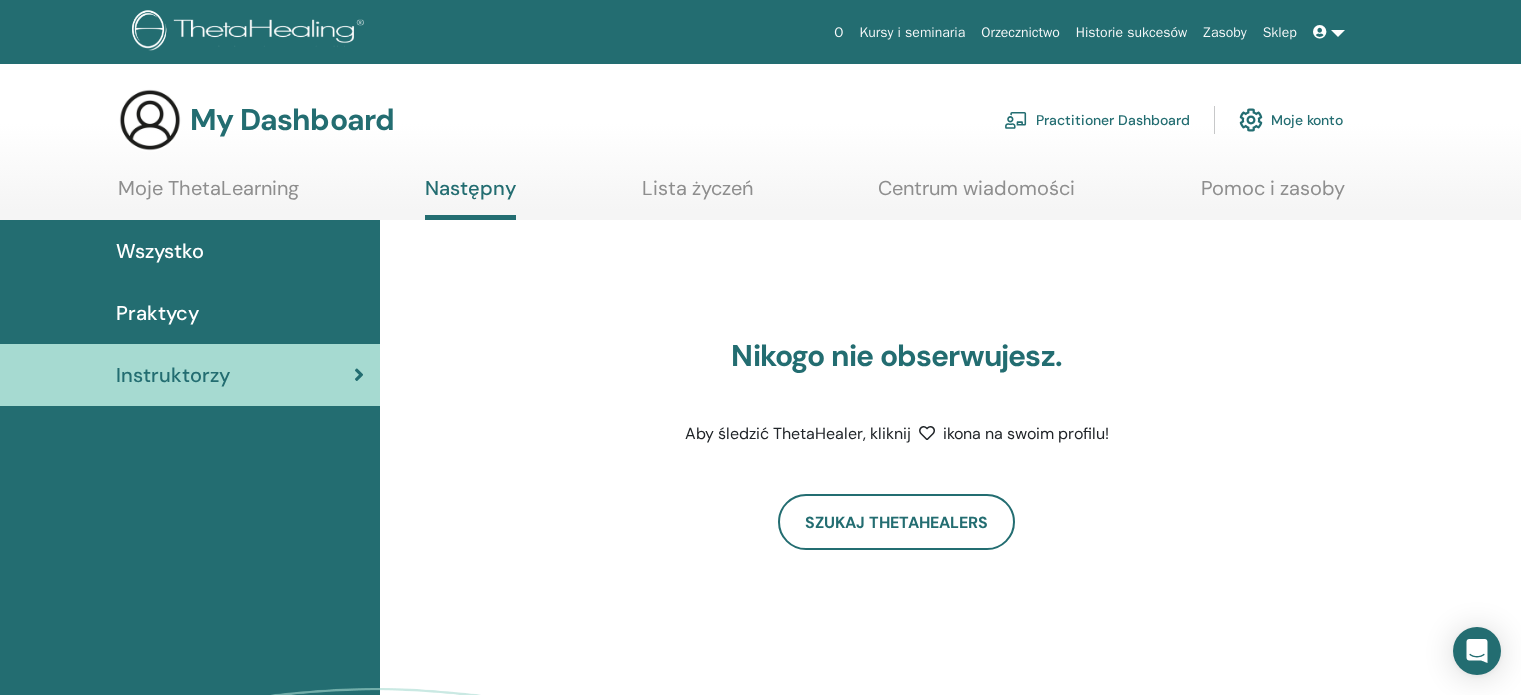 scroll, scrollTop: 0, scrollLeft: 0, axis: both 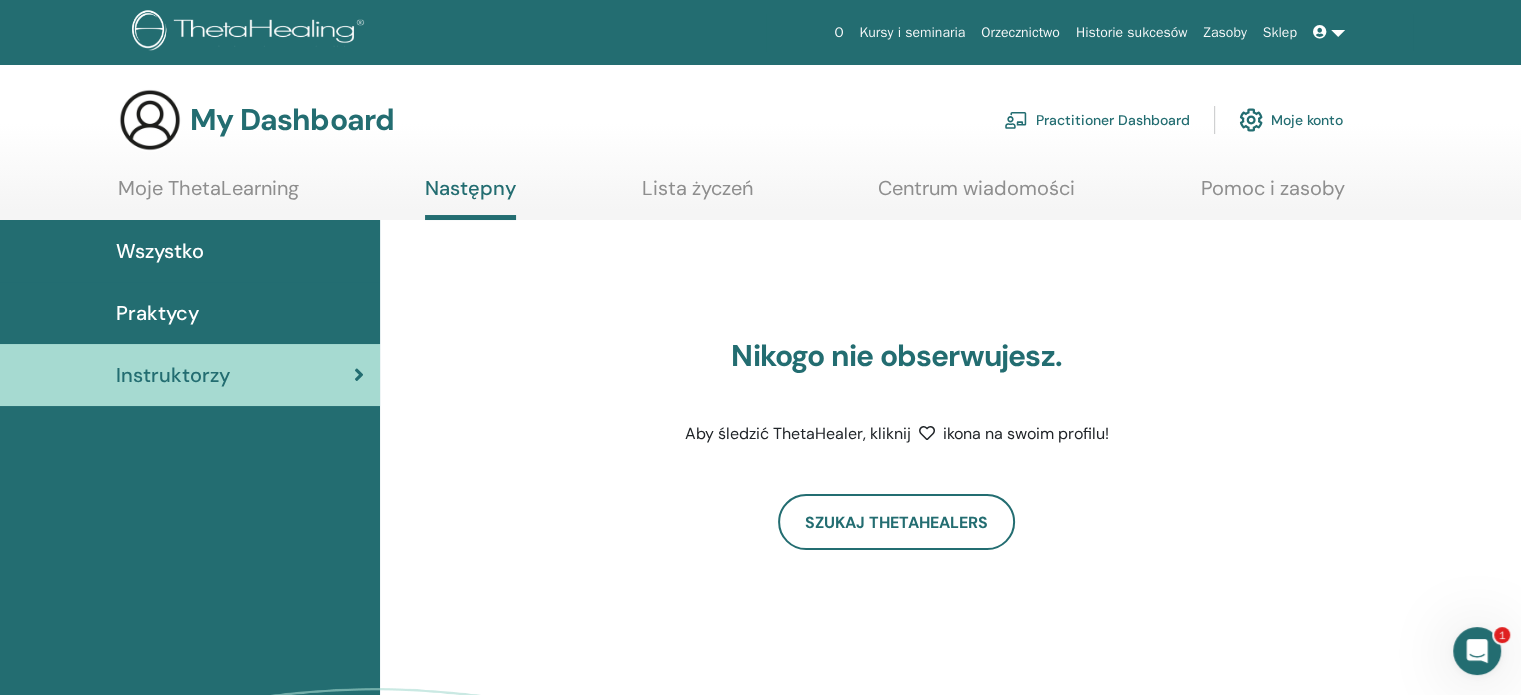 click on "Moje ThetaLearning" at bounding box center [208, 195] 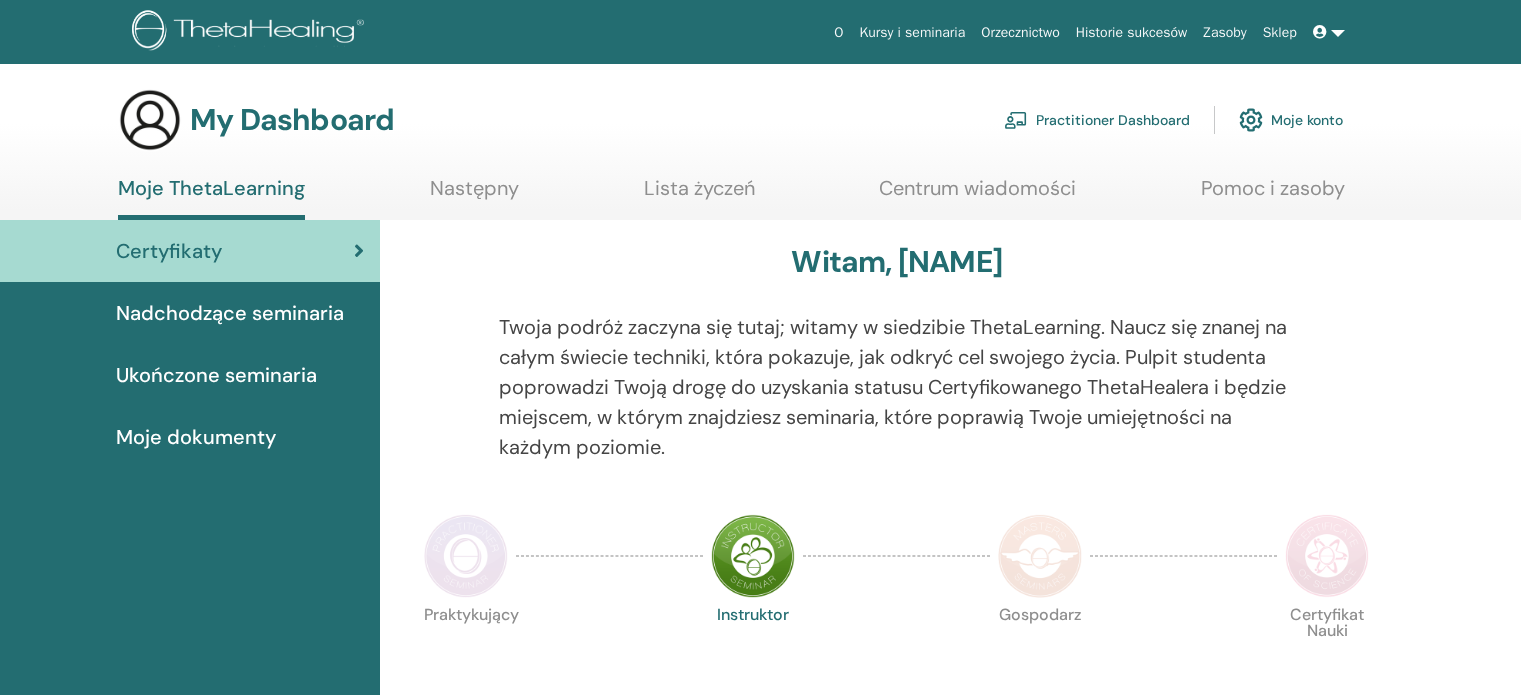 scroll, scrollTop: 0, scrollLeft: 0, axis: both 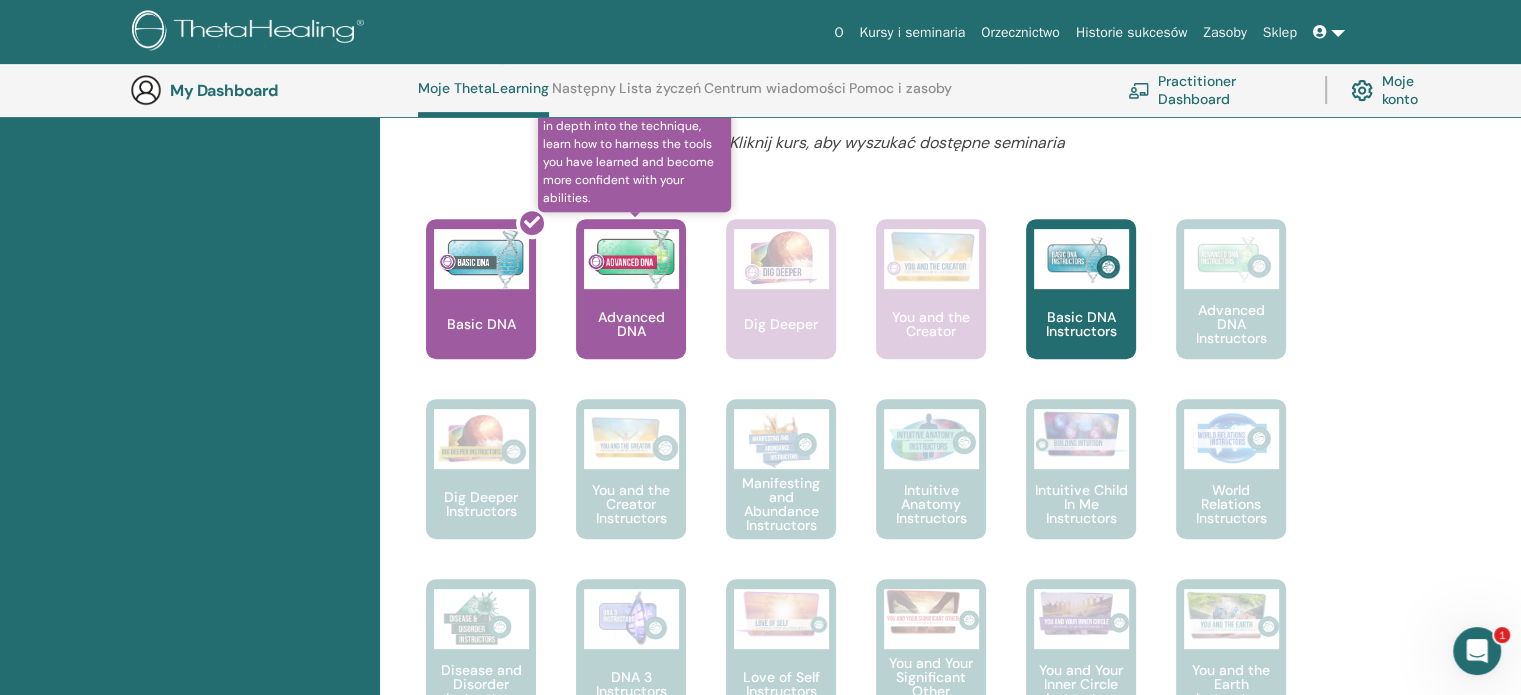 click on "Advanced DNA" at bounding box center [631, 289] 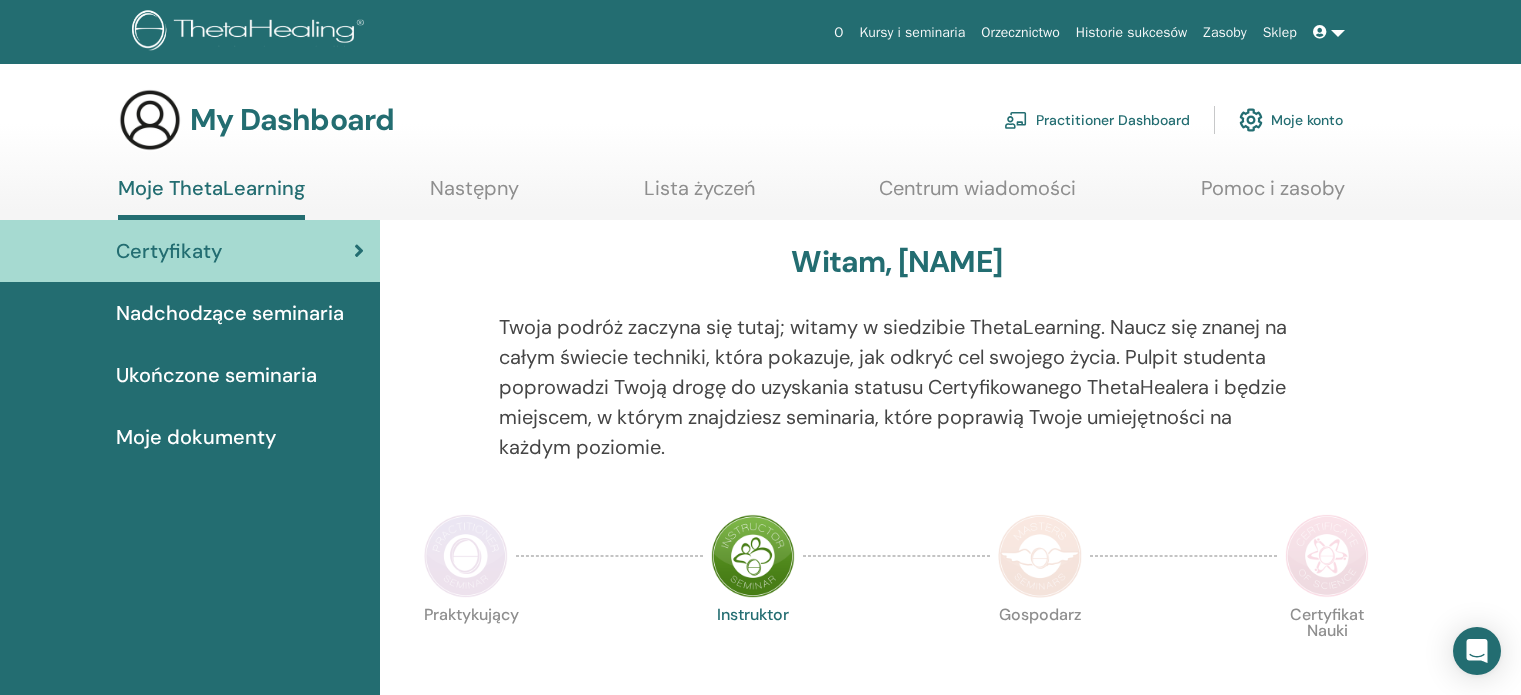 scroll, scrollTop: 0, scrollLeft: 0, axis: both 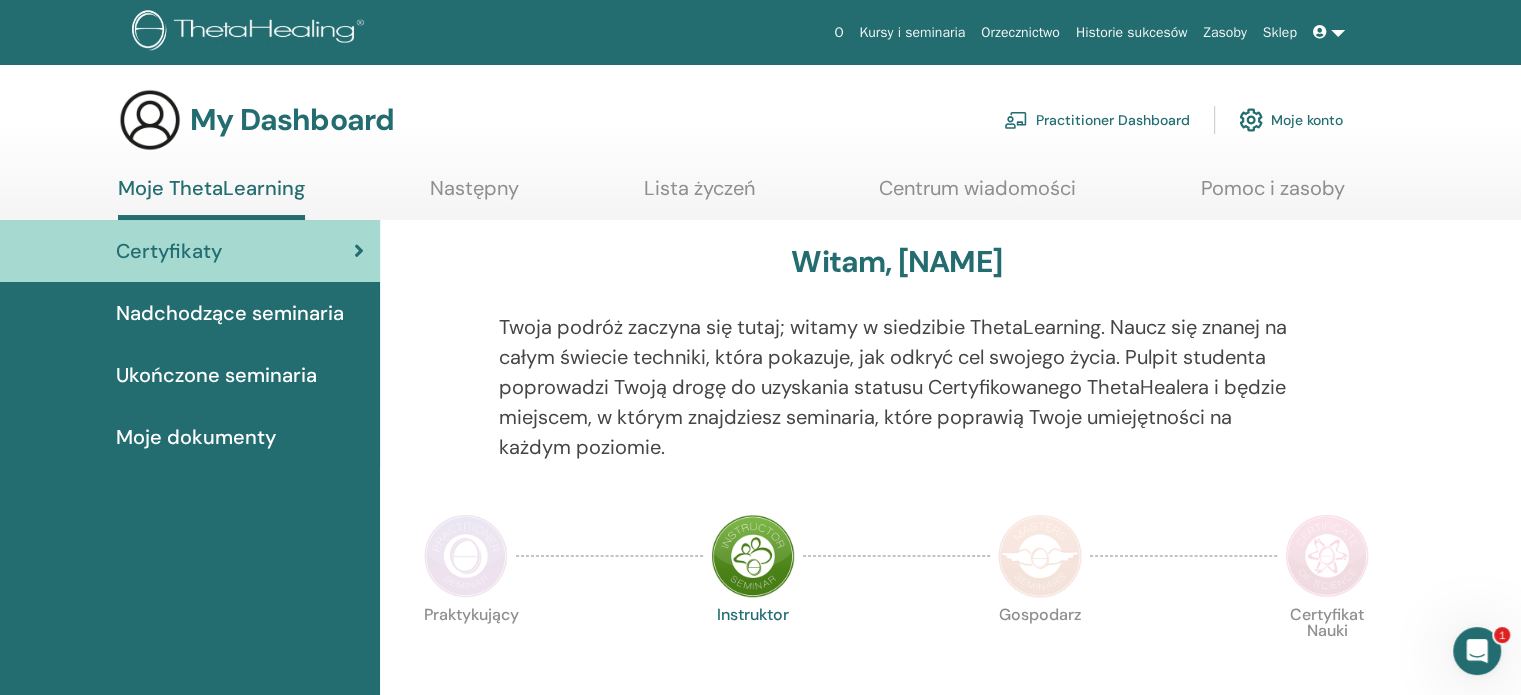 click on "Nadchodzące seminaria" at bounding box center (230, 313) 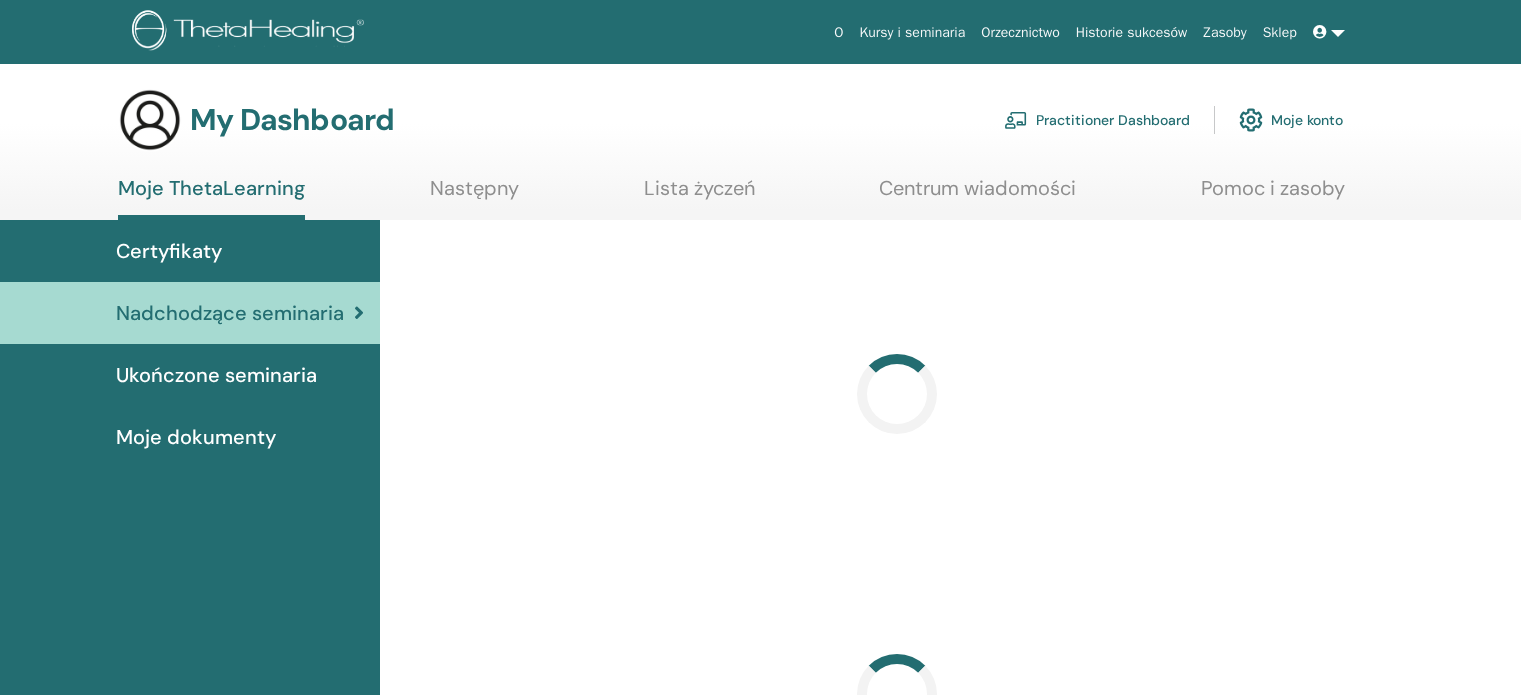 scroll, scrollTop: 0, scrollLeft: 0, axis: both 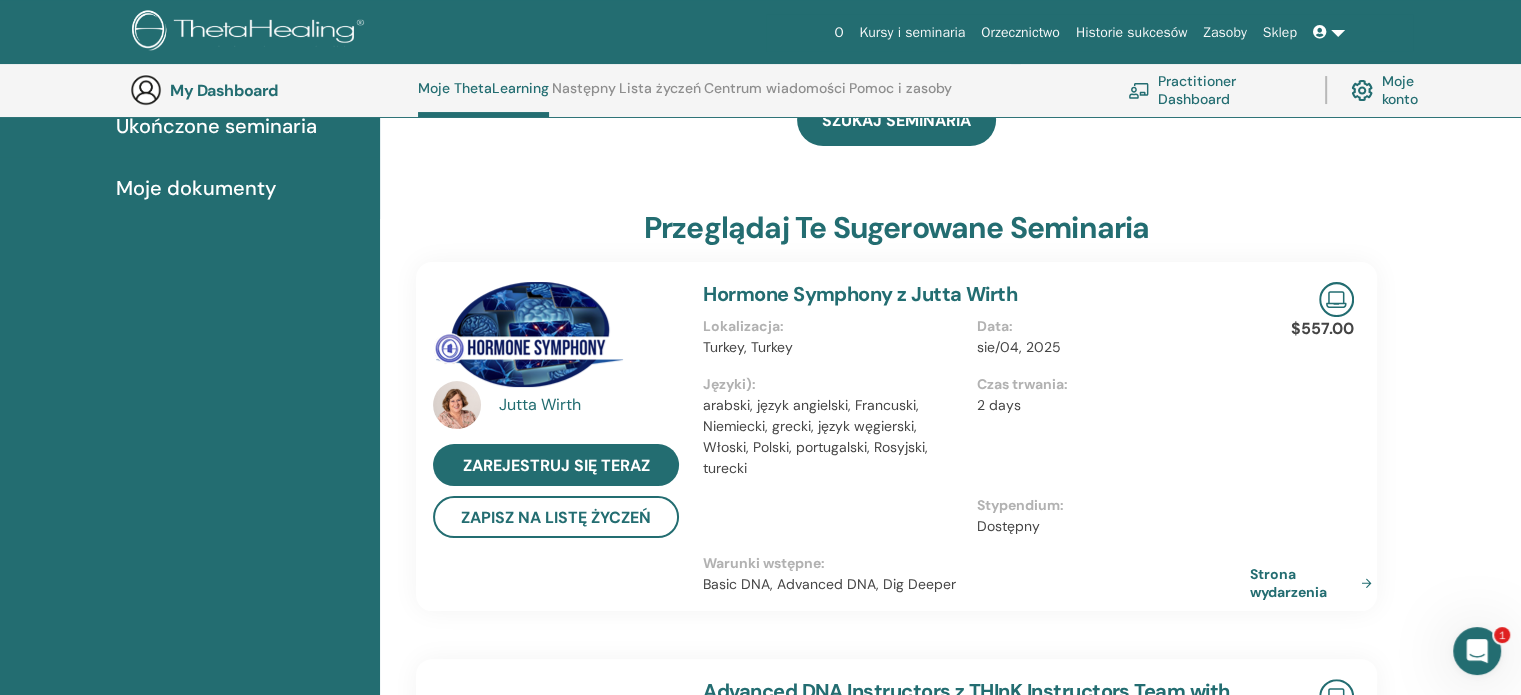 click at bounding box center (1329, 32) 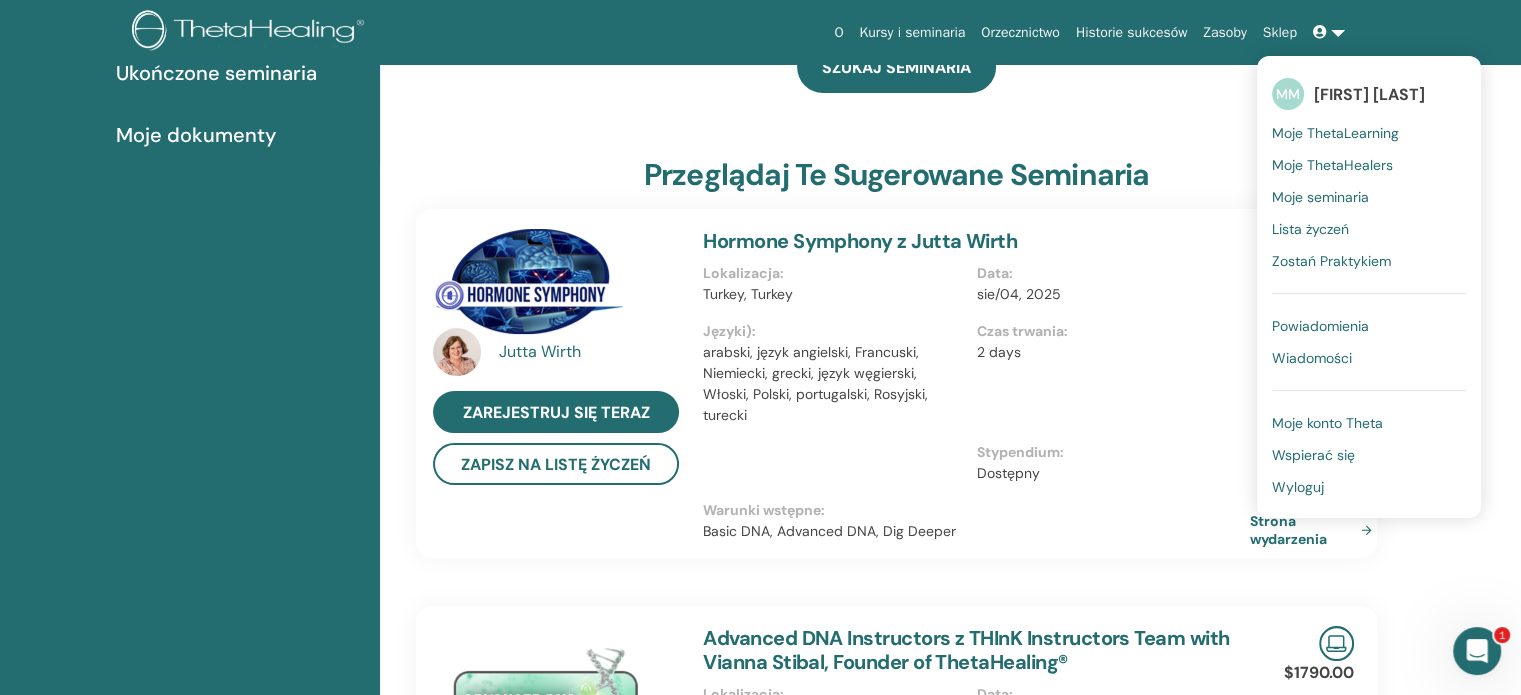 scroll, scrollTop: 0, scrollLeft: 0, axis: both 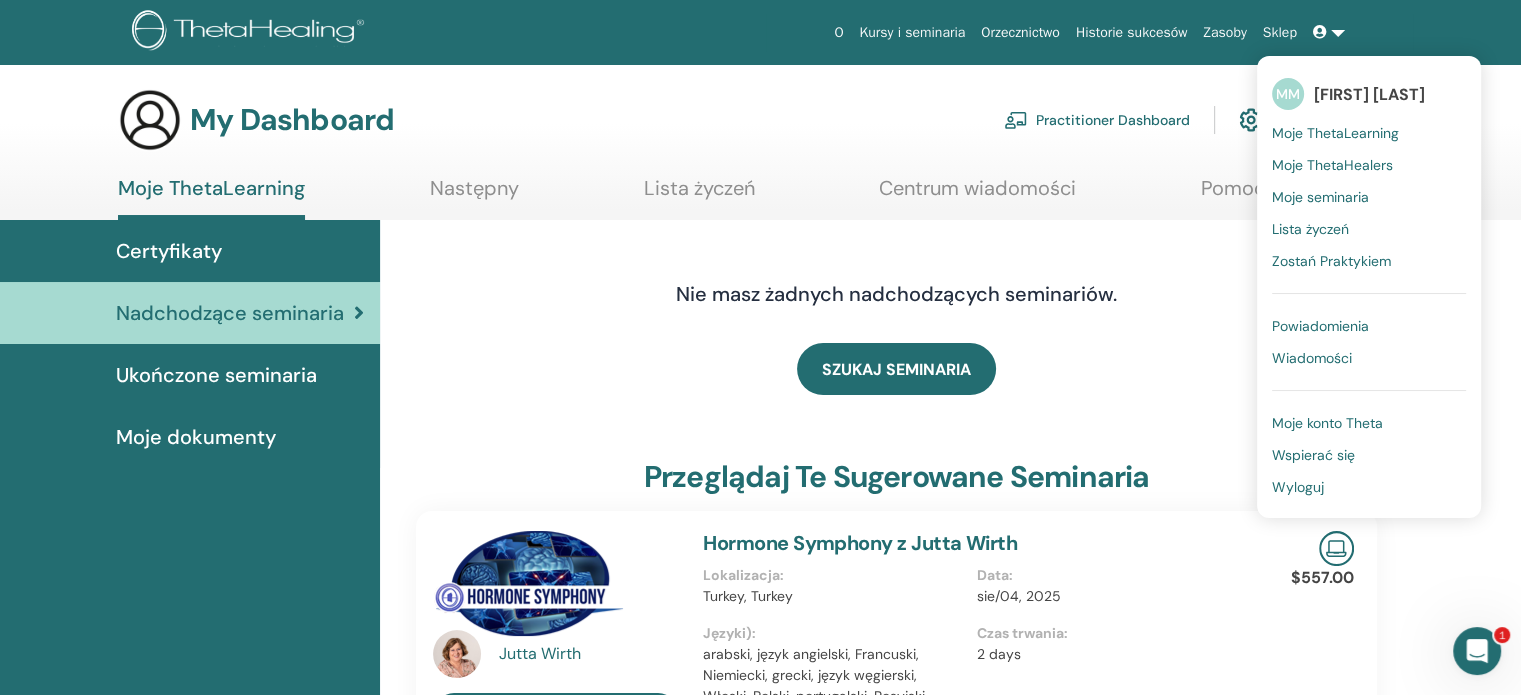 click on "Moje ThetaHealers" at bounding box center [1332, 165] 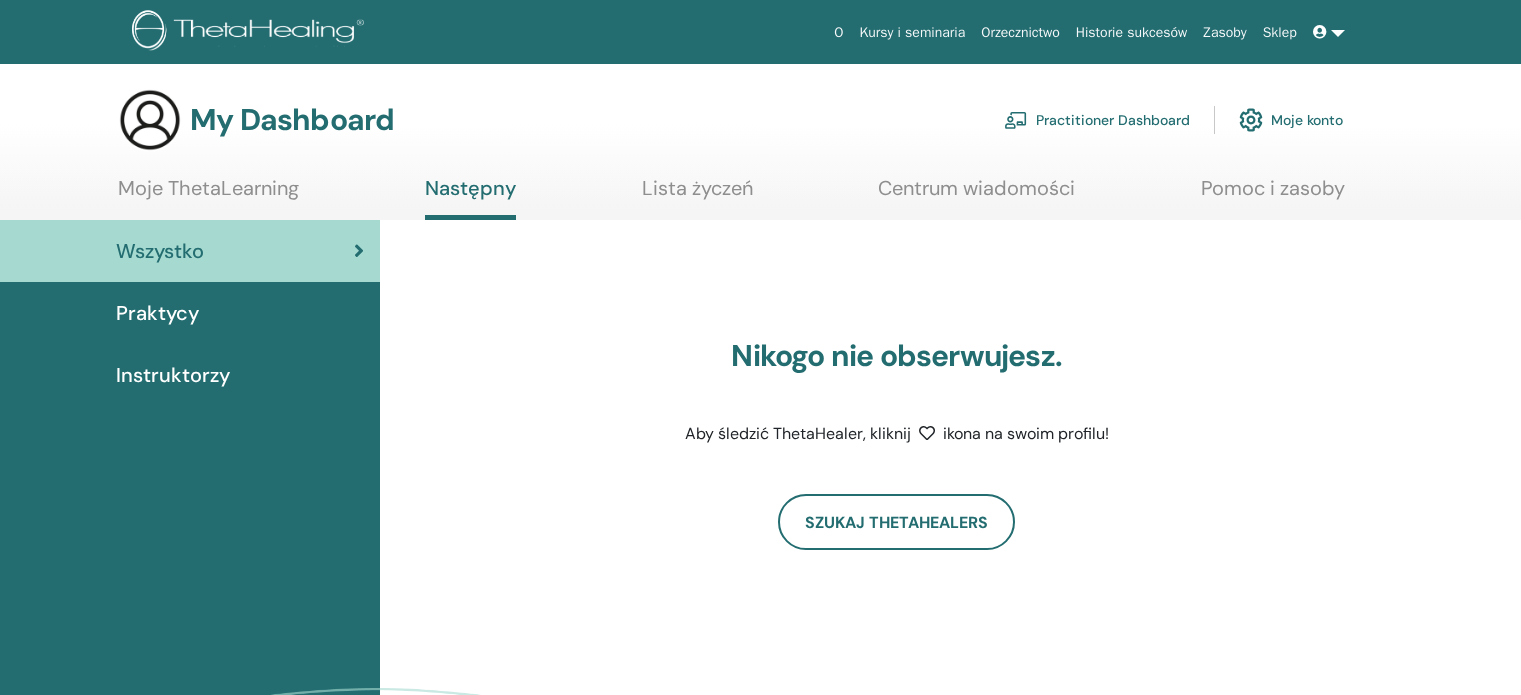 scroll, scrollTop: 0, scrollLeft: 0, axis: both 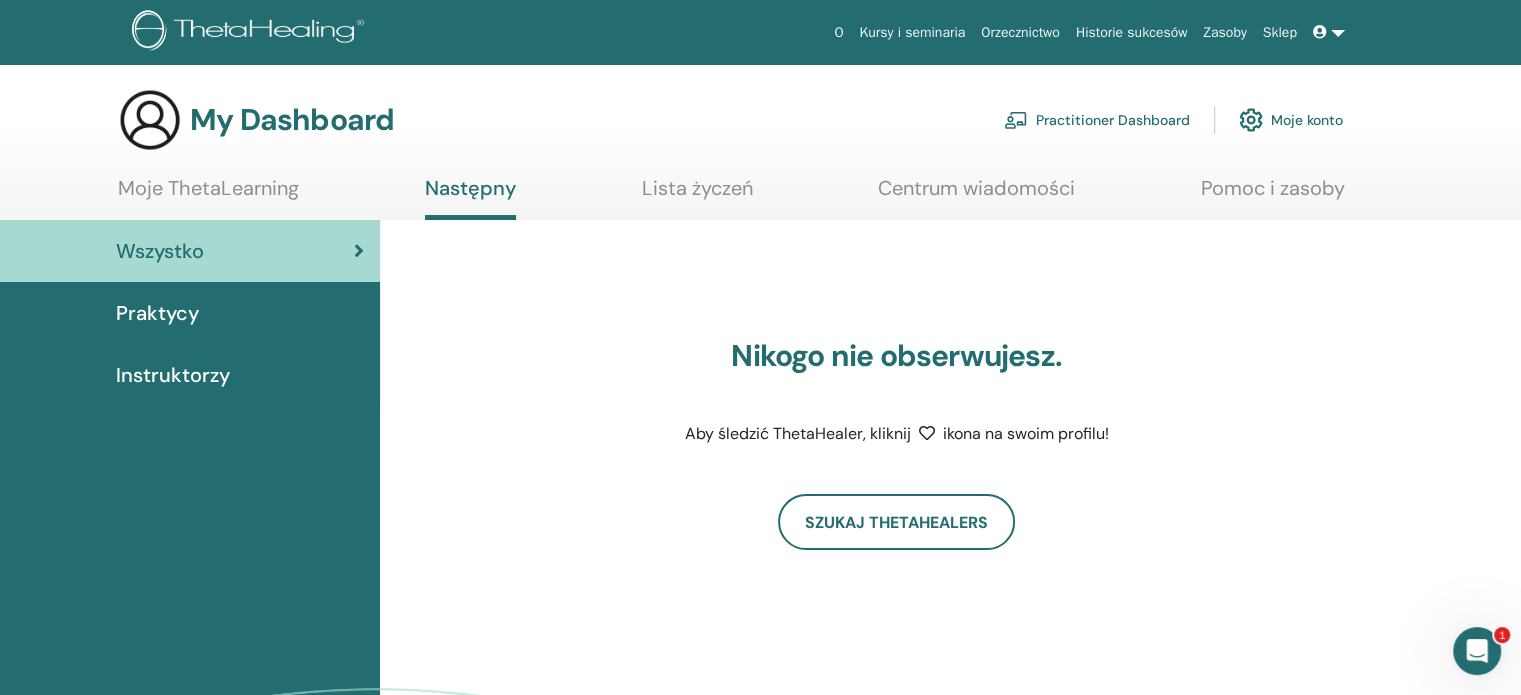 click on "Instruktorzy" at bounding box center (173, 375) 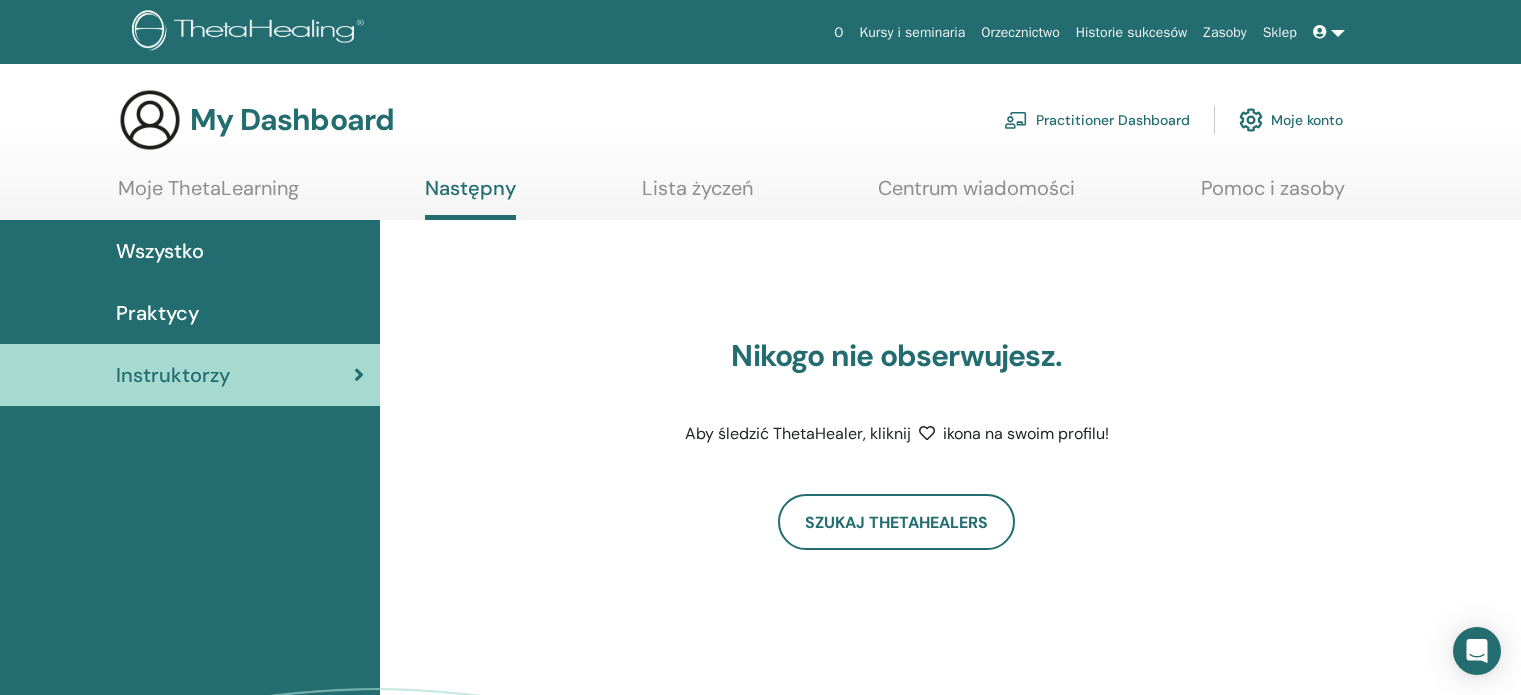 scroll, scrollTop: 0, scrollLeft: 0, axis: both 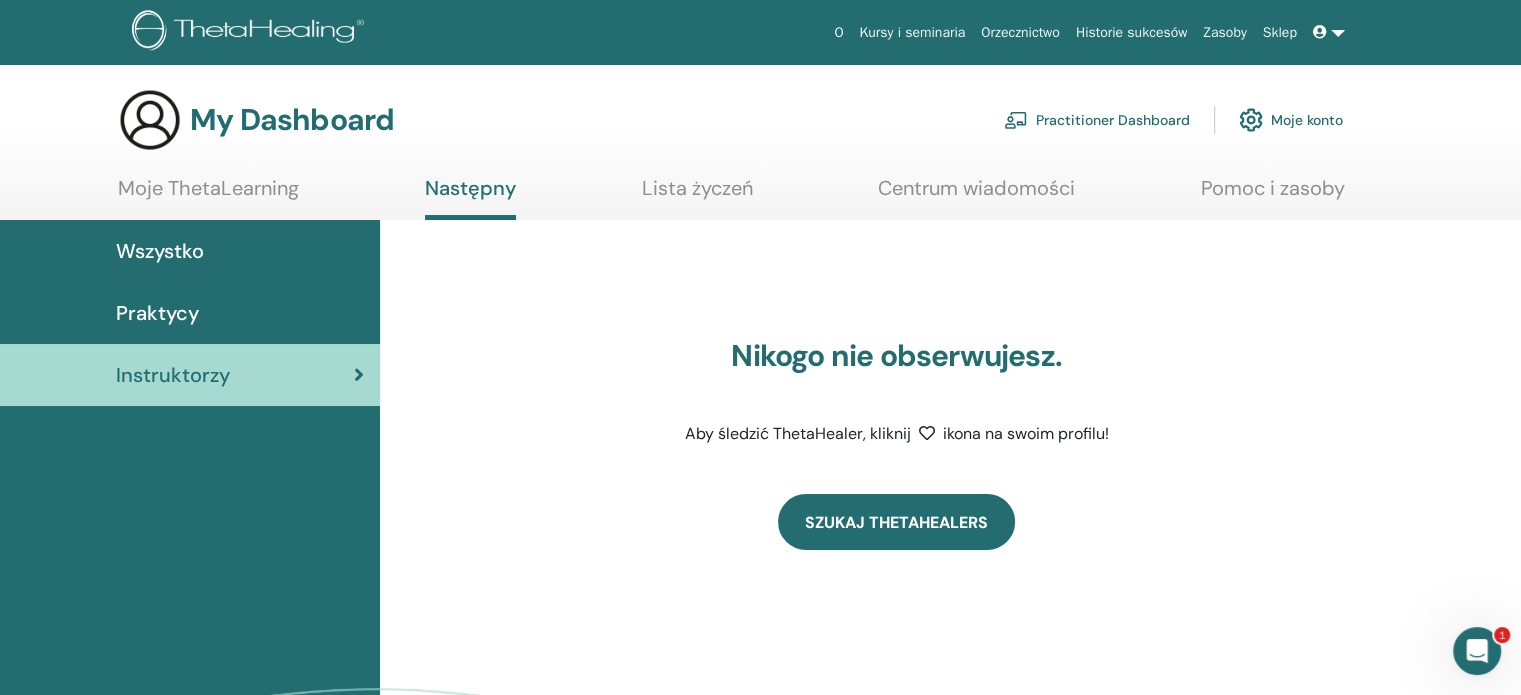 click on "Szukaj ThetaHealers" at bounding box center [896, 522] 